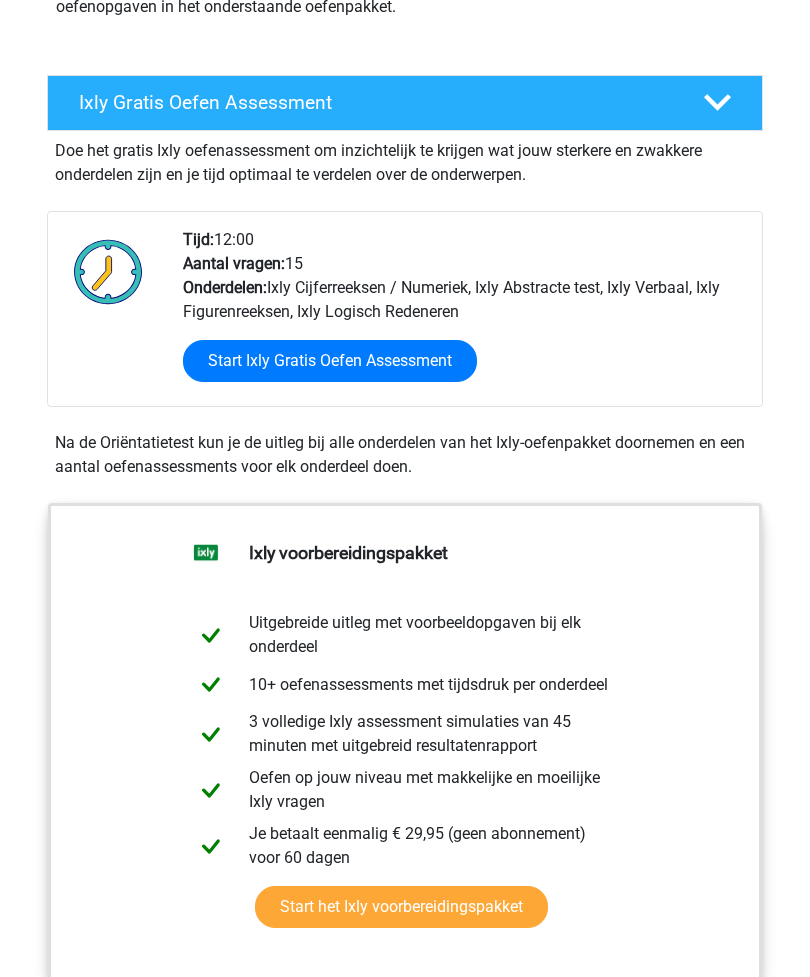 scroll, scrollTop: 340, scrollLeft: 0, axis: vertical 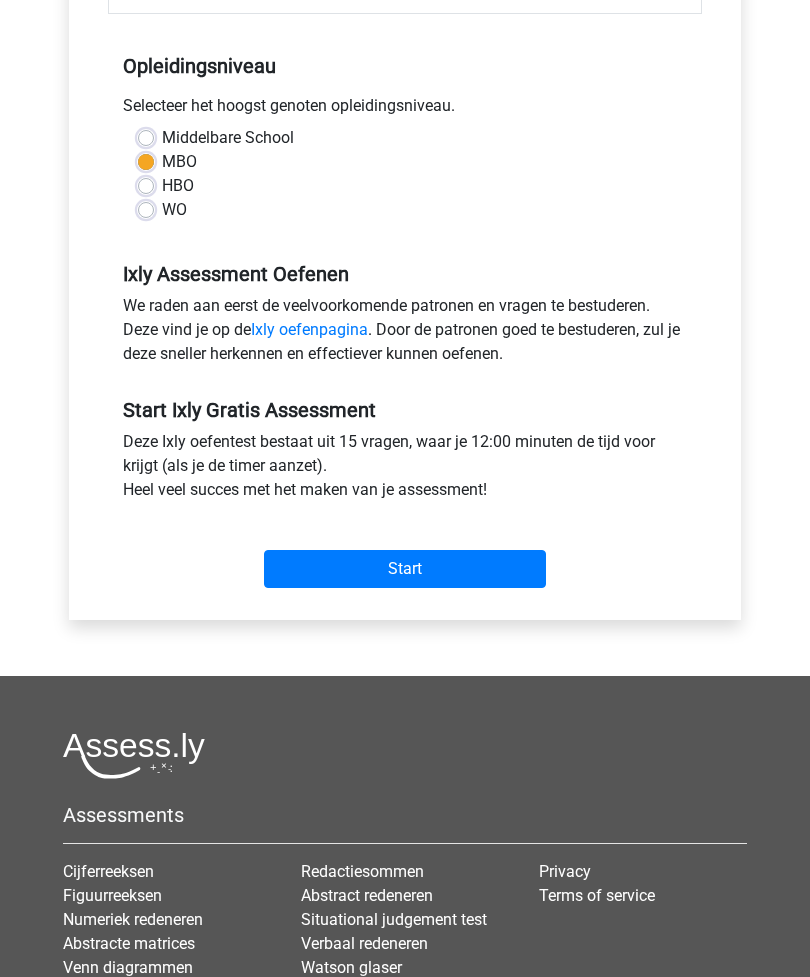 click on "Start" at bounding box center [405, 569] 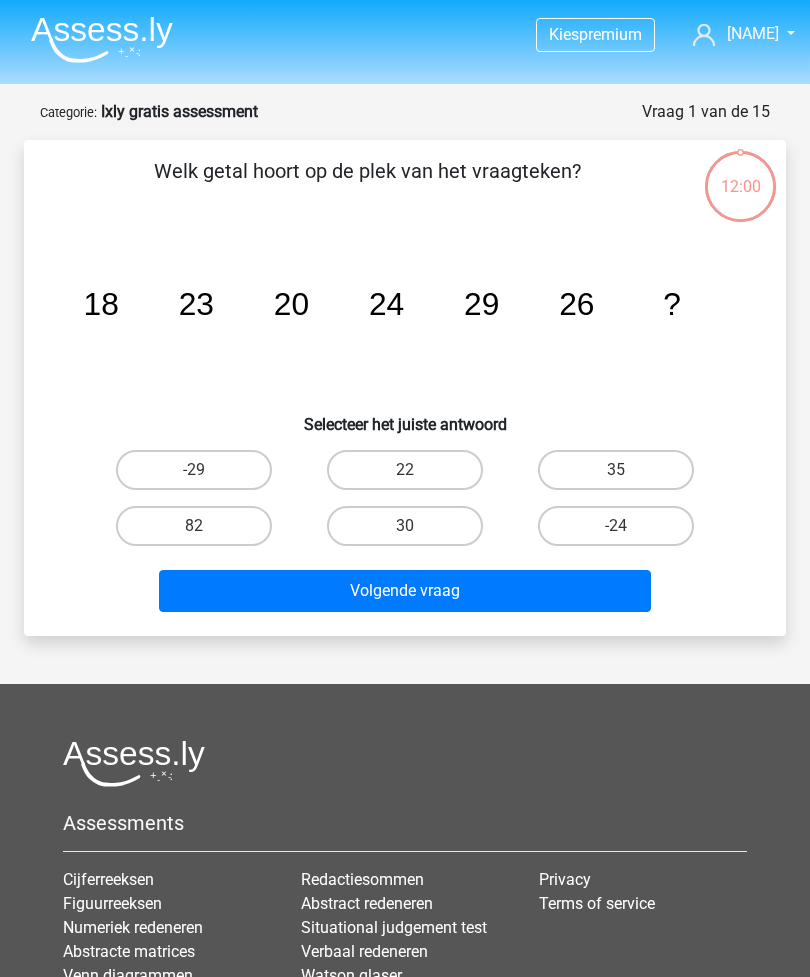 scroll, scrollTop: 0, scrollLeft: 0, axis: both 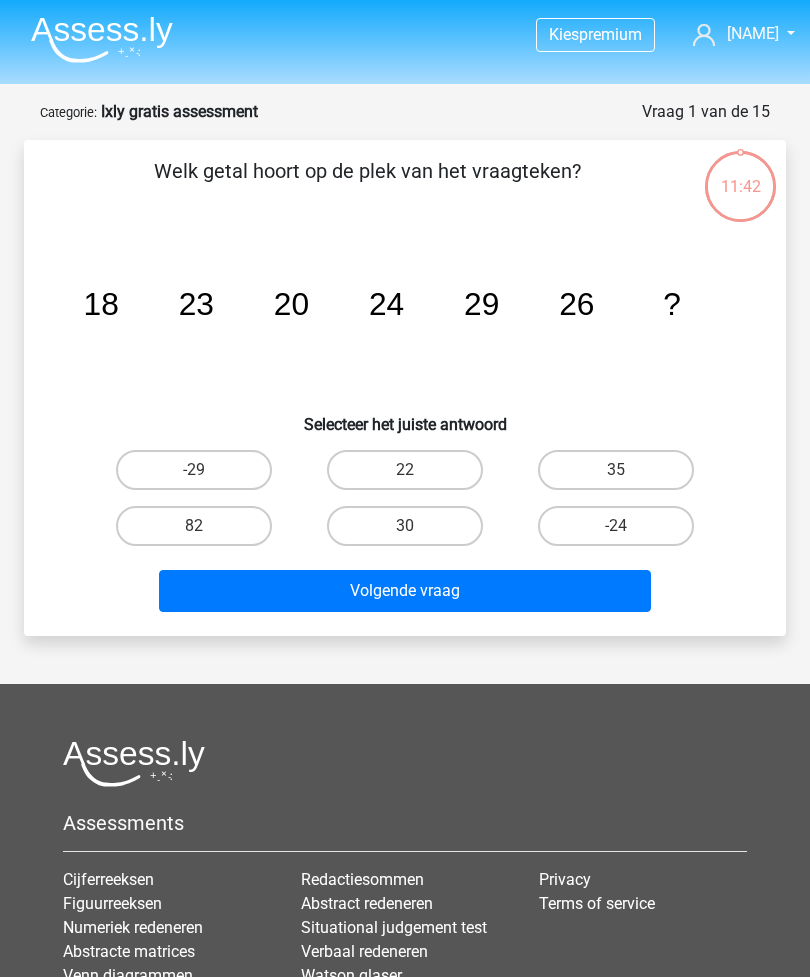 click on "30" at bounding box center (405, 526) 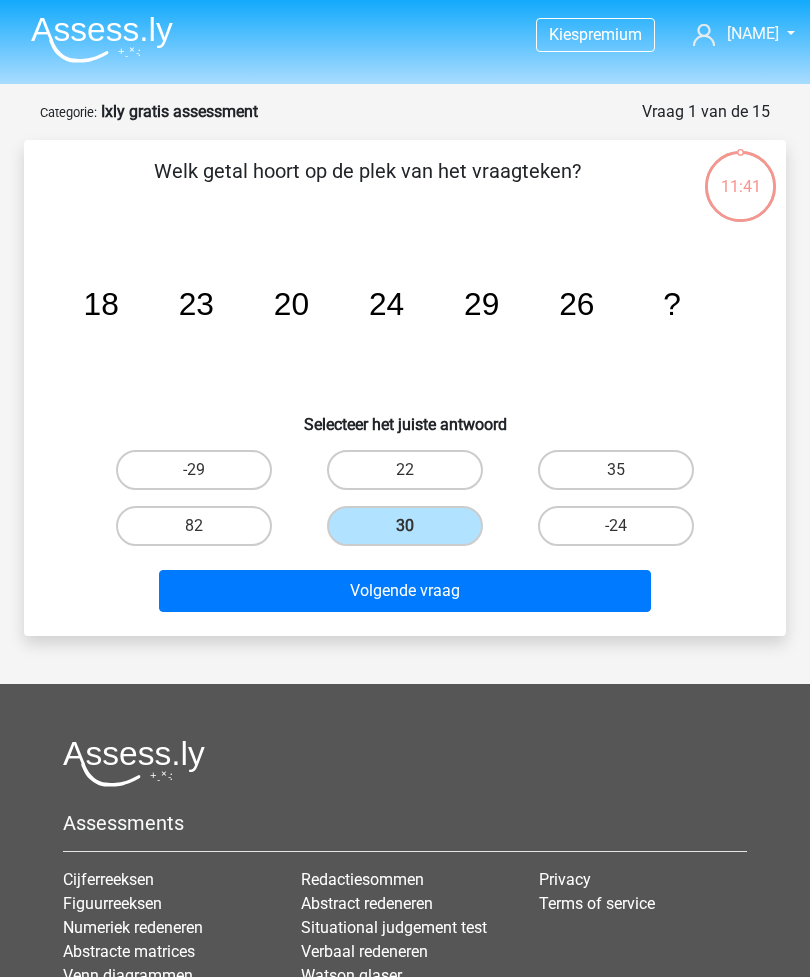 click on "Kies  premium
Helma
helmavanvegten@casema.nl" at bounding box center [405, 606] 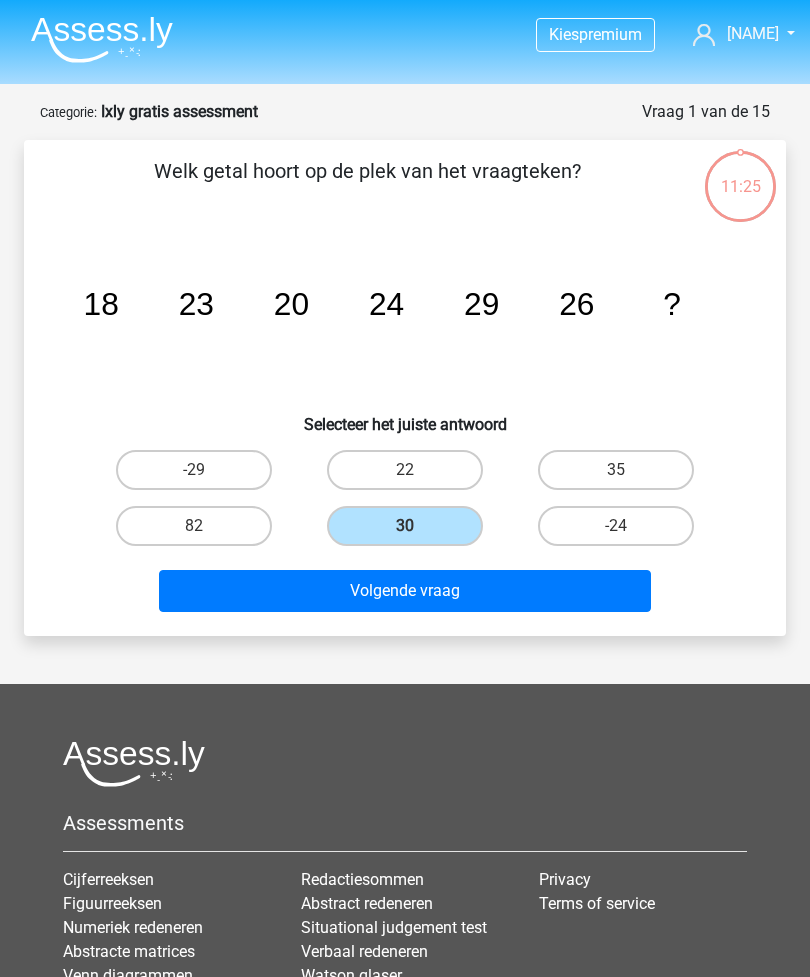 click on "22" at bounding box center (405, 470) 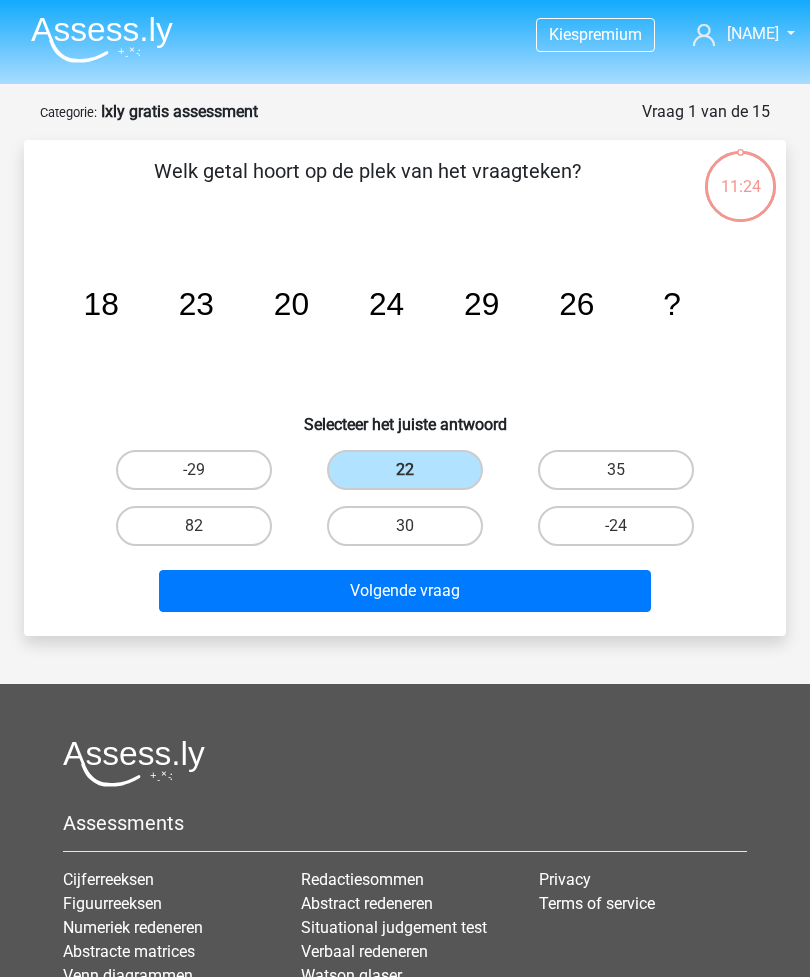 click on "Volgende vraag" at bounding box center [405, 591] 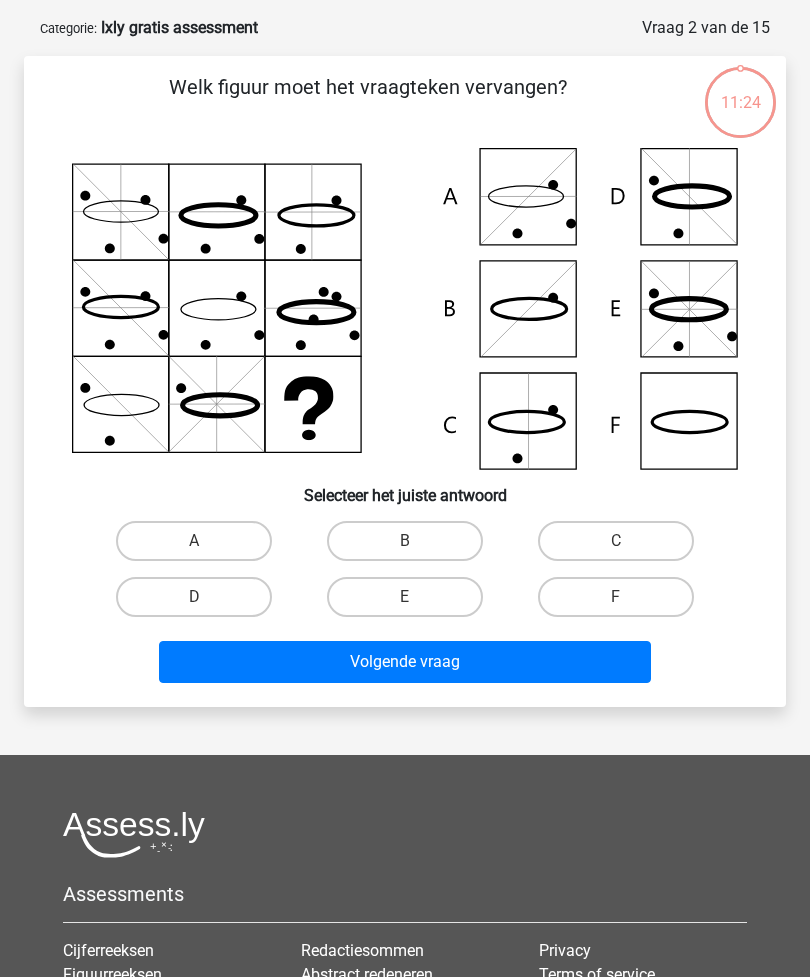 scroll, scrollTop: 100, scrollLeft: 0, axis: vertical 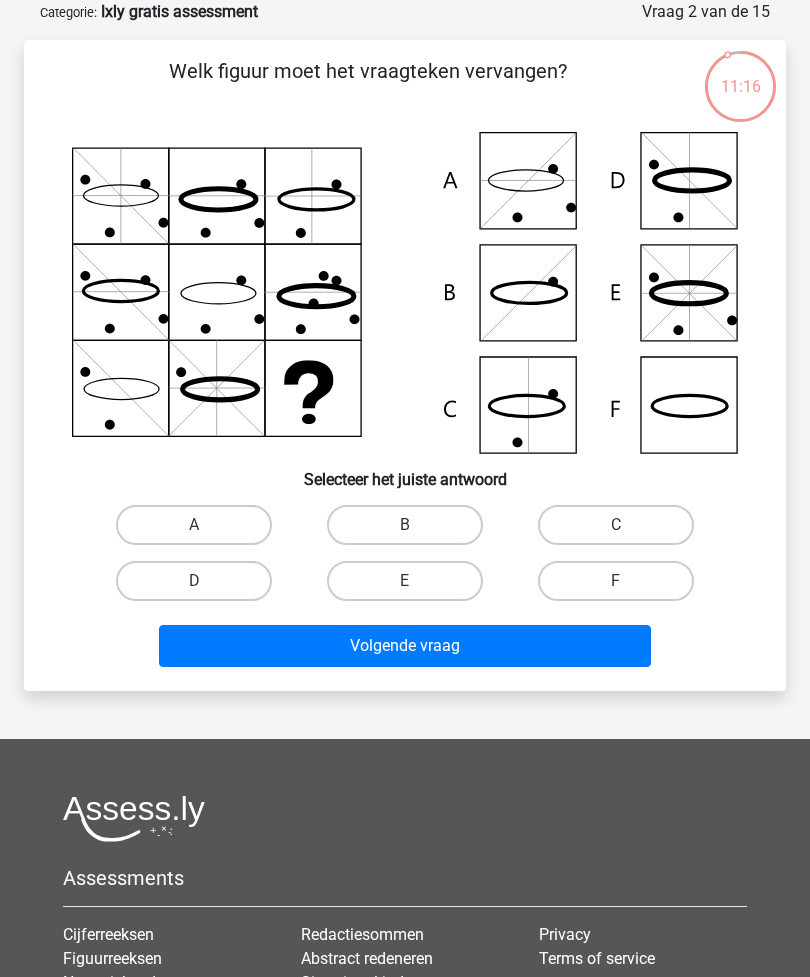 click 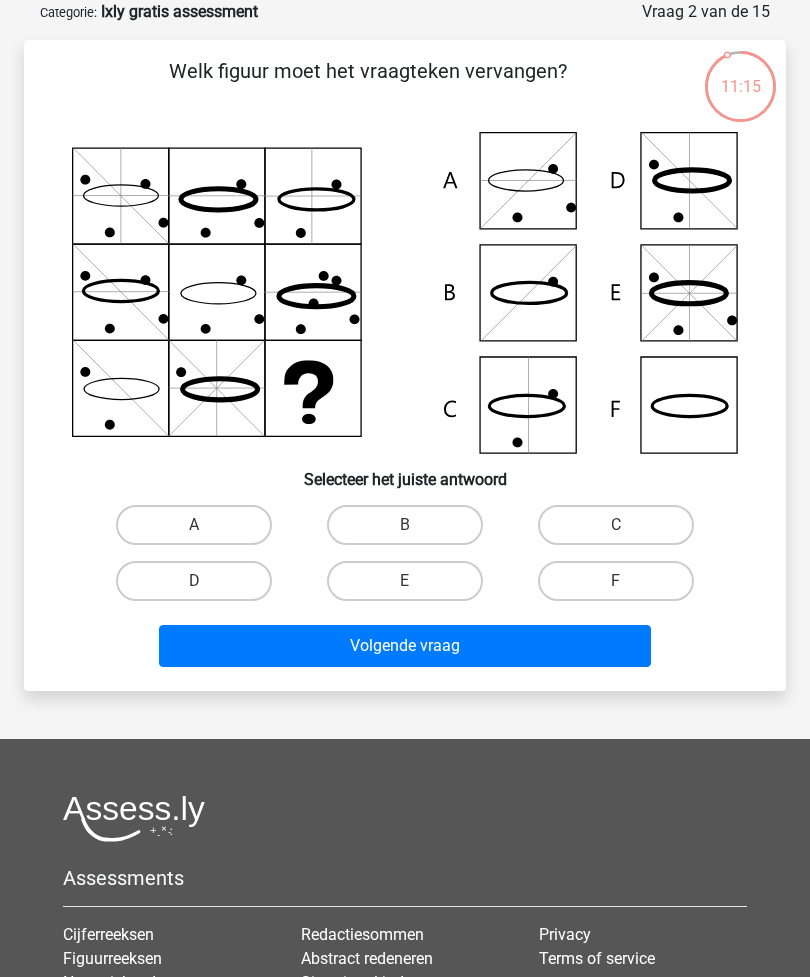 click on "B" at bounding box center [405, 525] 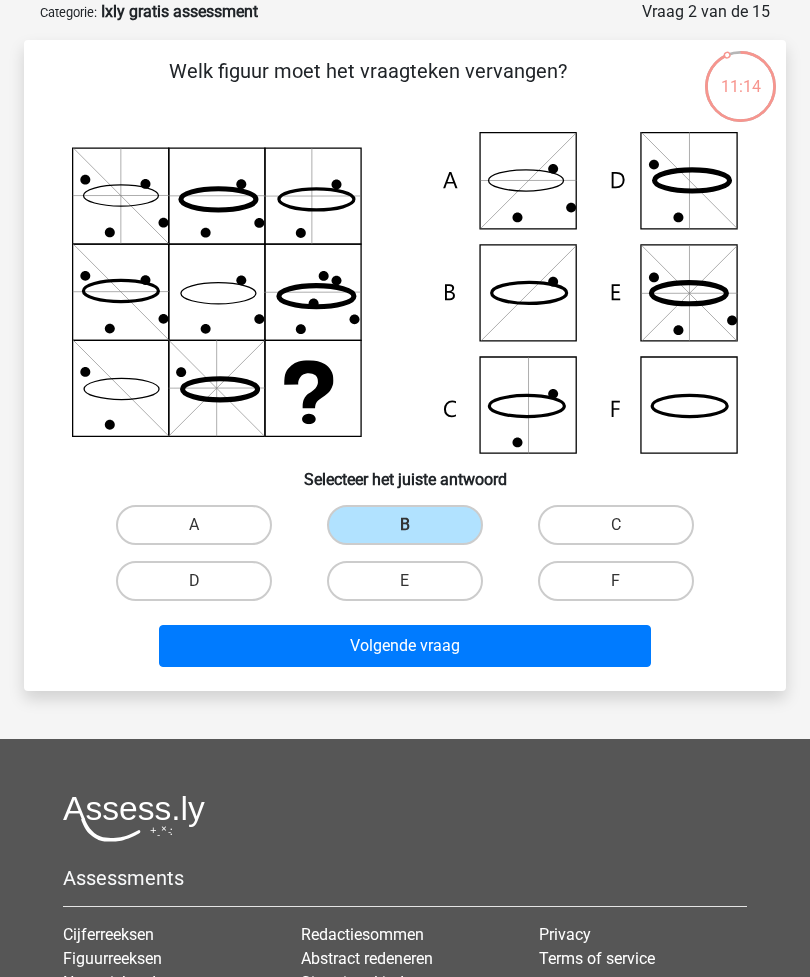click on "Volgende vraag" at bounding box center (405, 646) 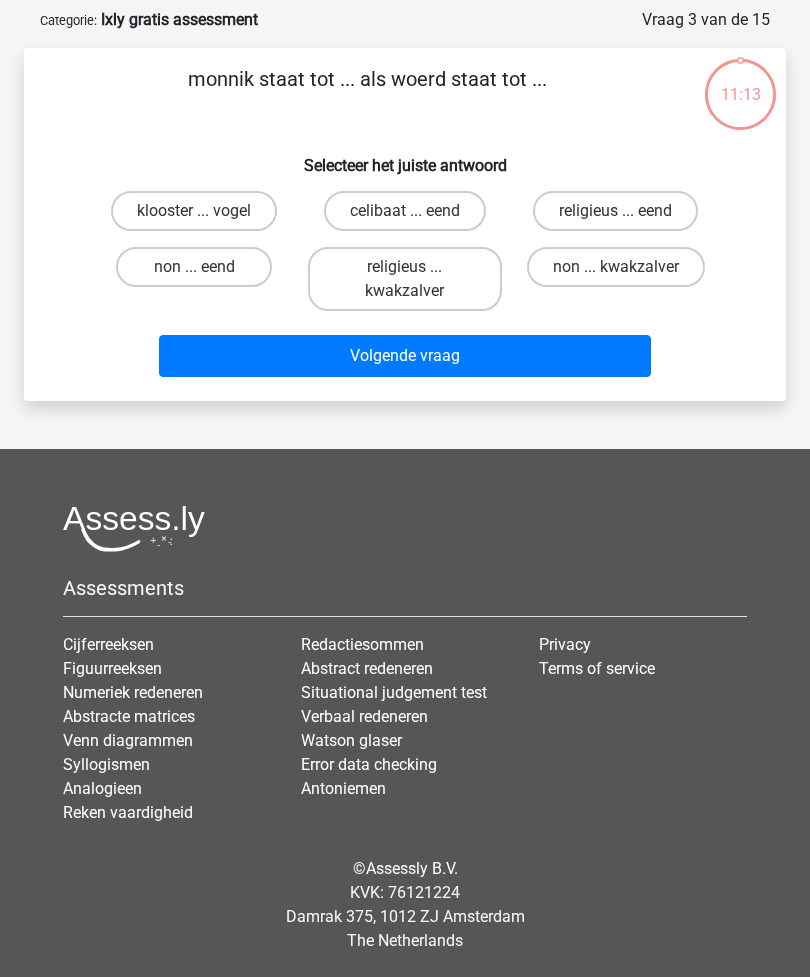scroll, scrollTop: 92, scrollLeft: 0, axis: vertical 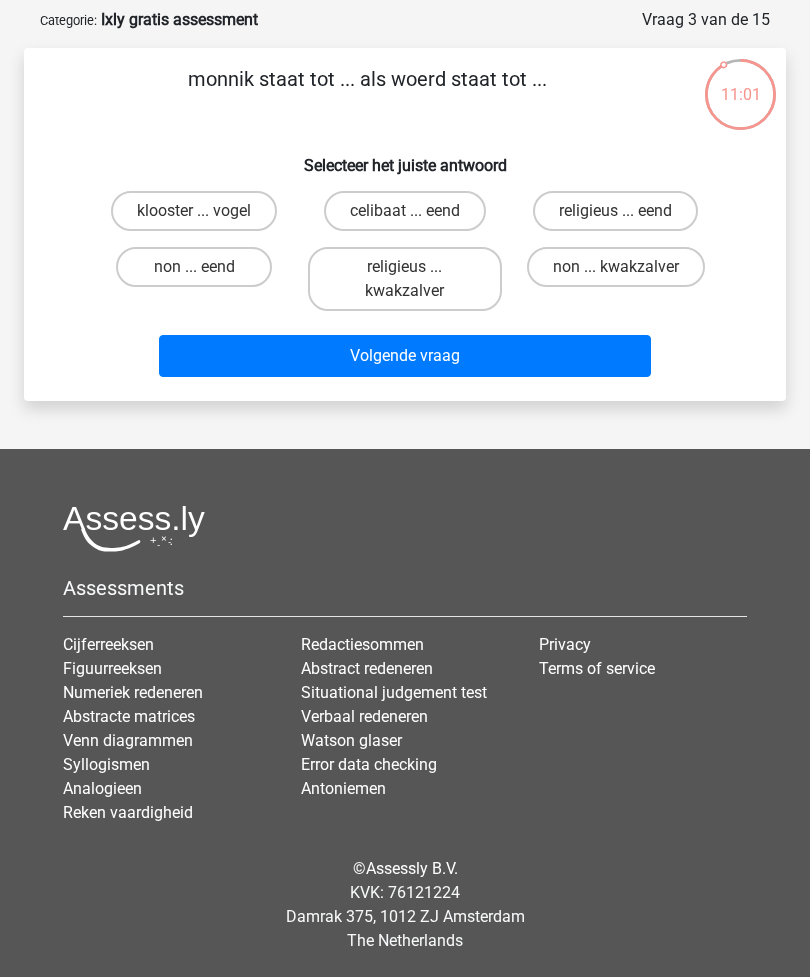 click on "non ... eend" at bounding box center [194, 267] 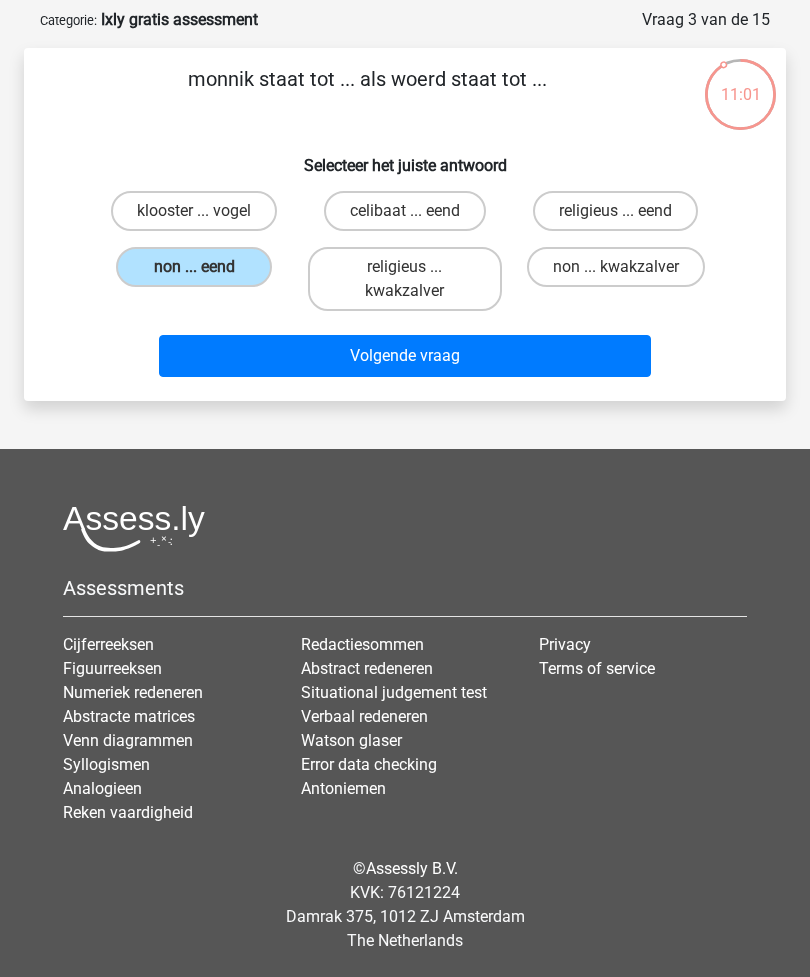 click on "Volgende vraag" at bounding box center (405, 356) 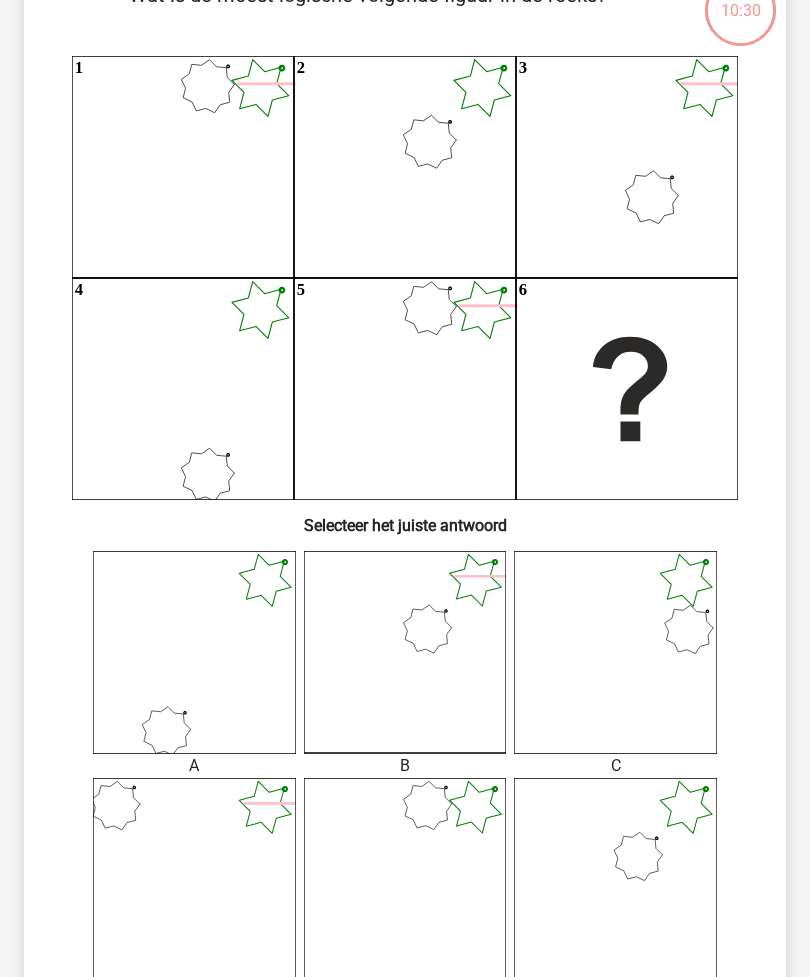 scroll, scrollTop: 176, scrollLeft: 0, axis: vertical 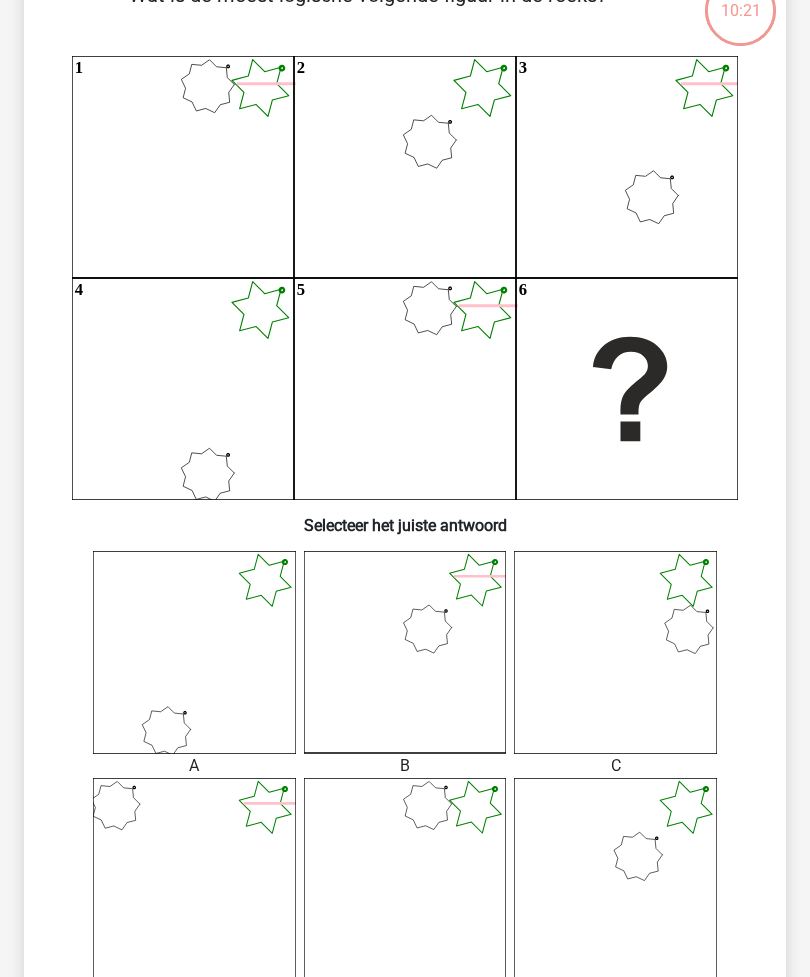 click 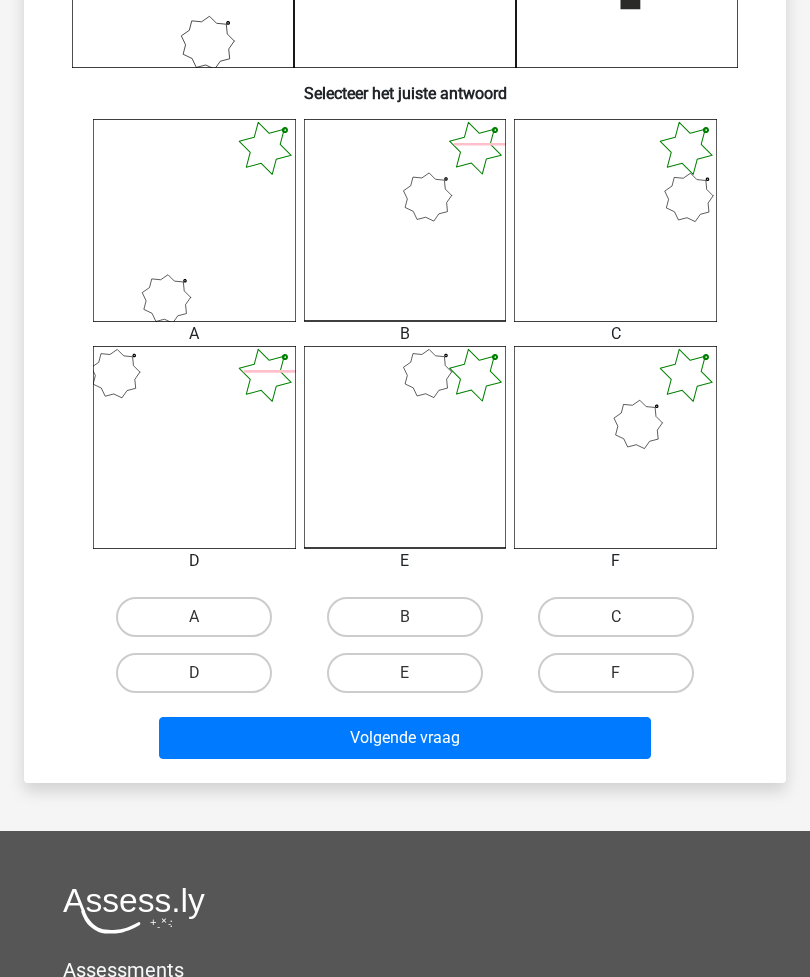 scroll, scrollTop: 608, scrollLeft: 0, axis: vertical 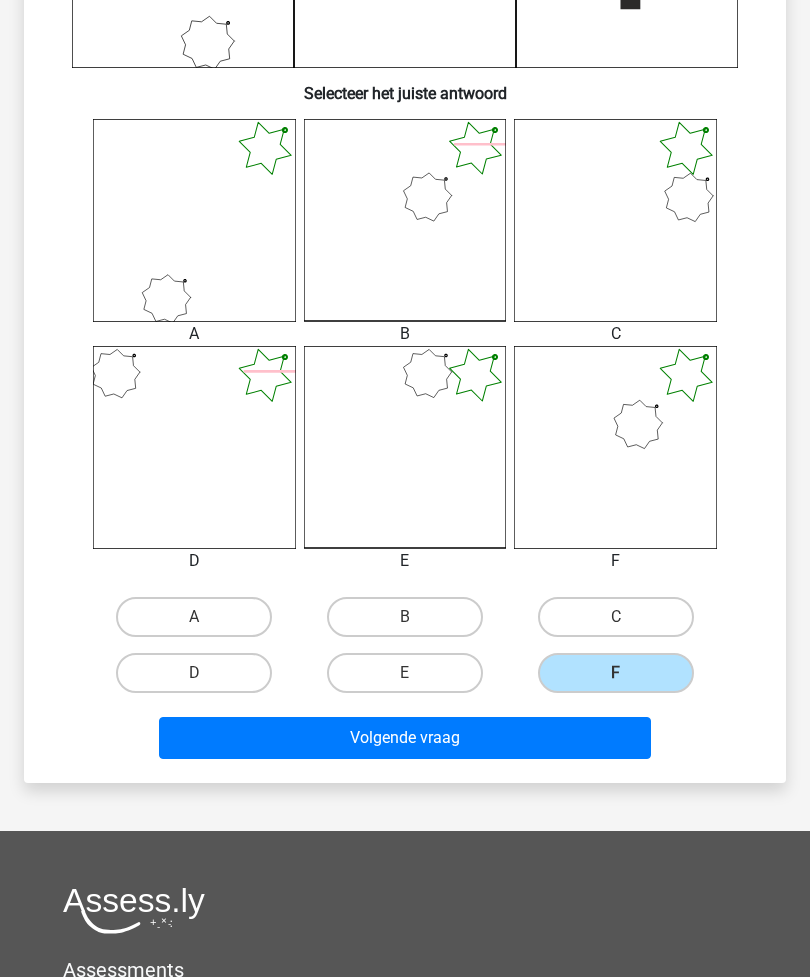click on "Volgende vraag" at bounding box center (405, 738) 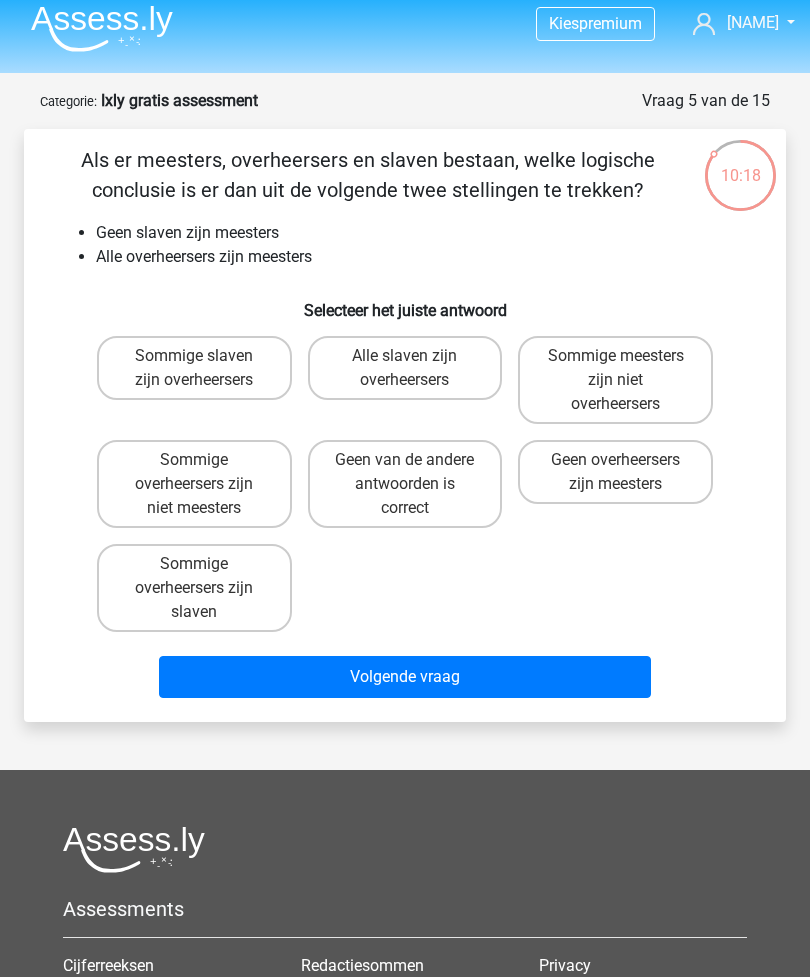 scroll, scrollTop: 10, scrollLeft: 0, axis: vertical 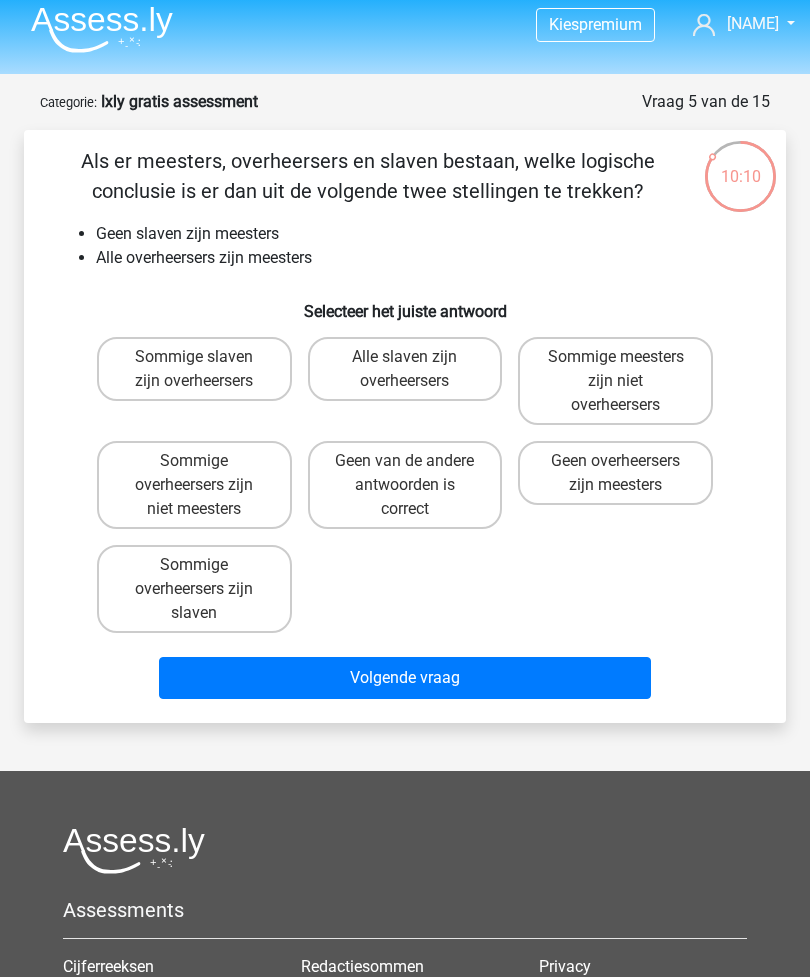click on "Sommige meesters zijn niet overheersers" at bounding box center (615, 381) 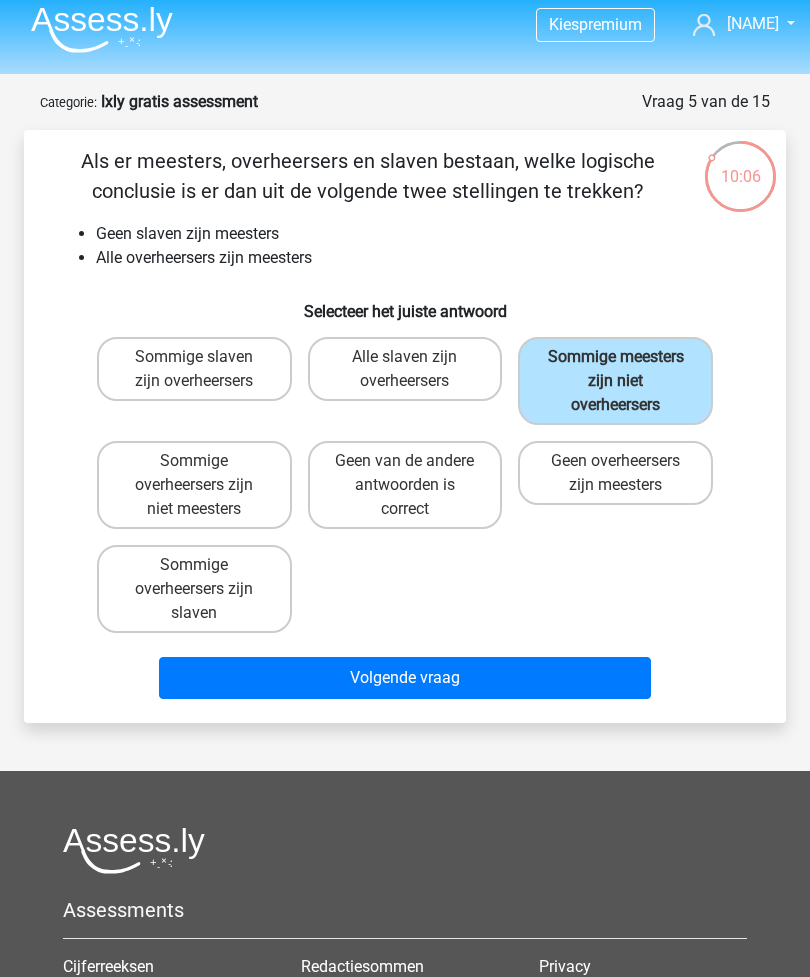 click on "Volgende vraag" at bounding box center (405, 678) 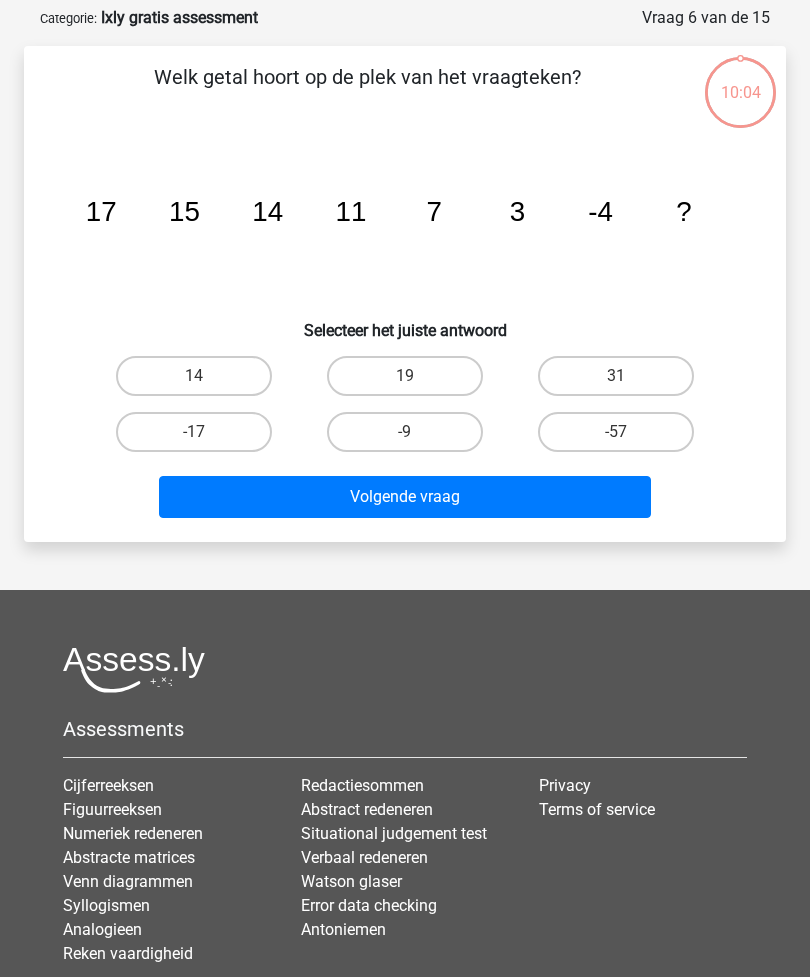 scroll, scrollTop: 100, scrollLeft: 0, axis: vertical 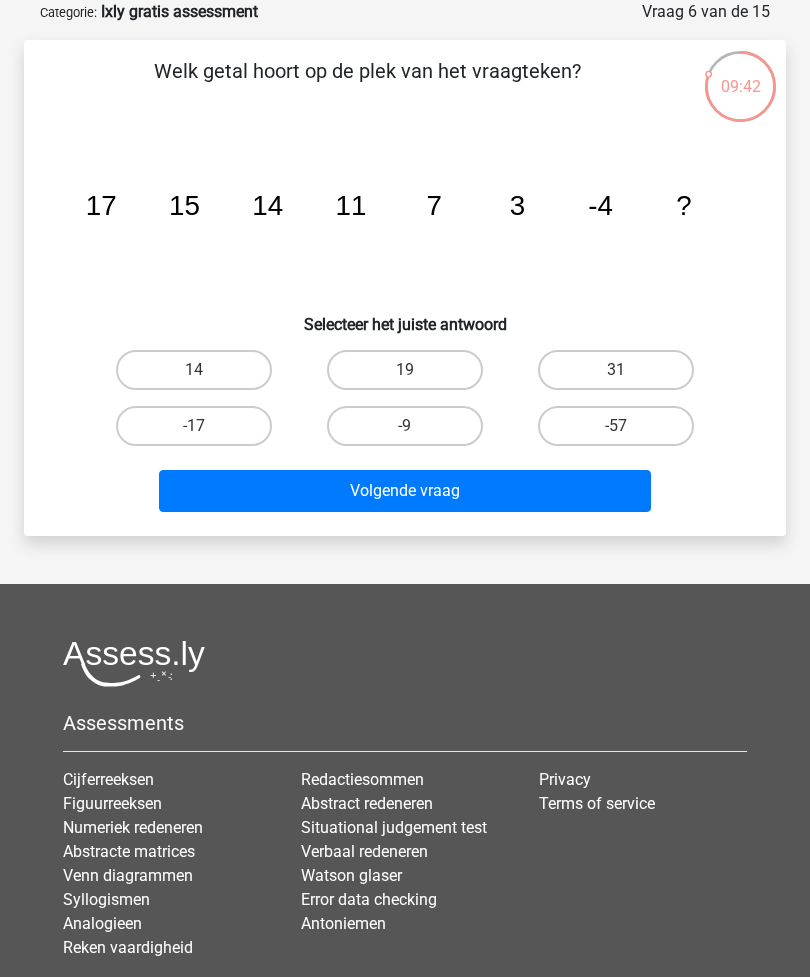 click on "-9" at bounding box center [405, 426] 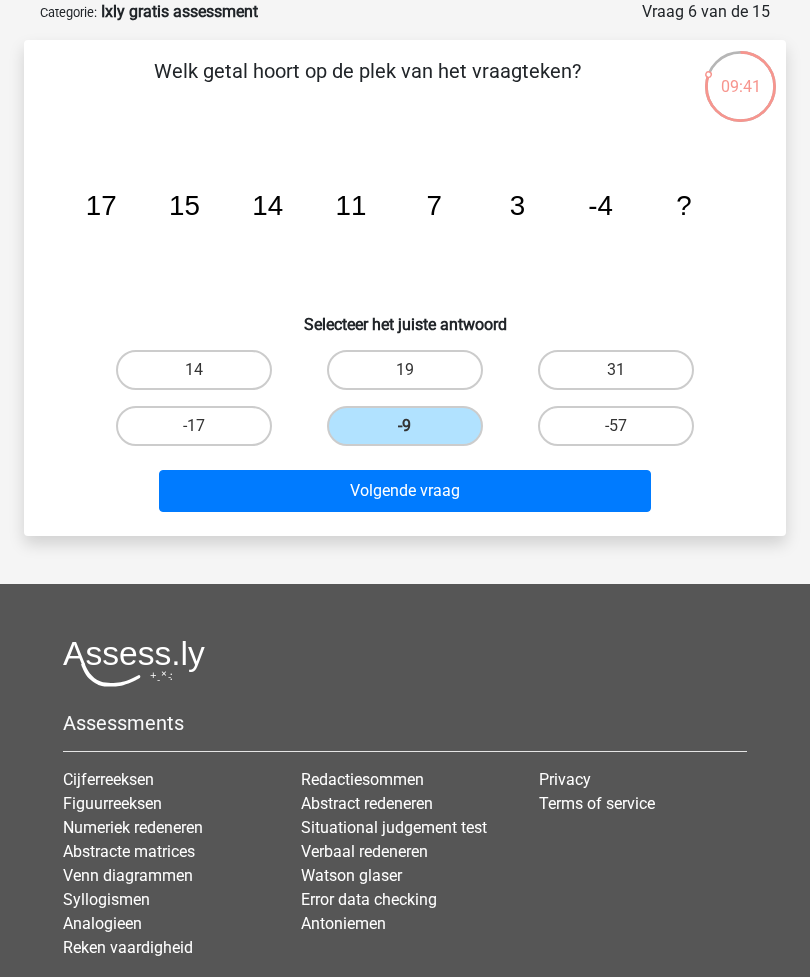 click on "Volgende vraag" at bounding box center [405, 491] 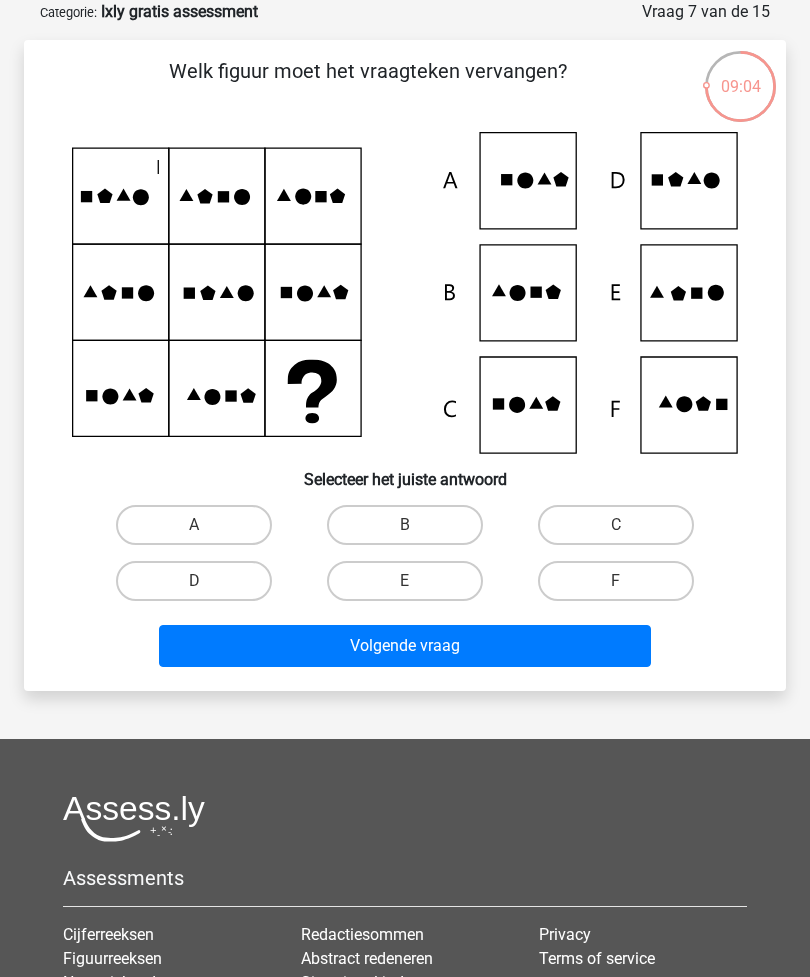 click 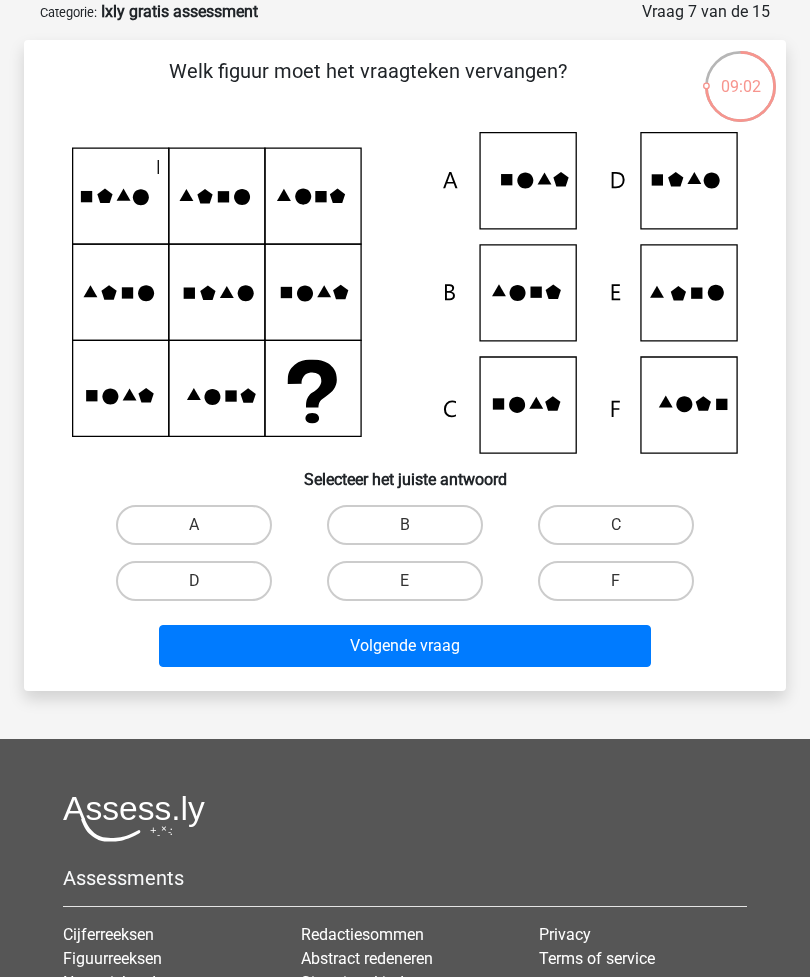 click on "C" at bounding box center (616, 525) 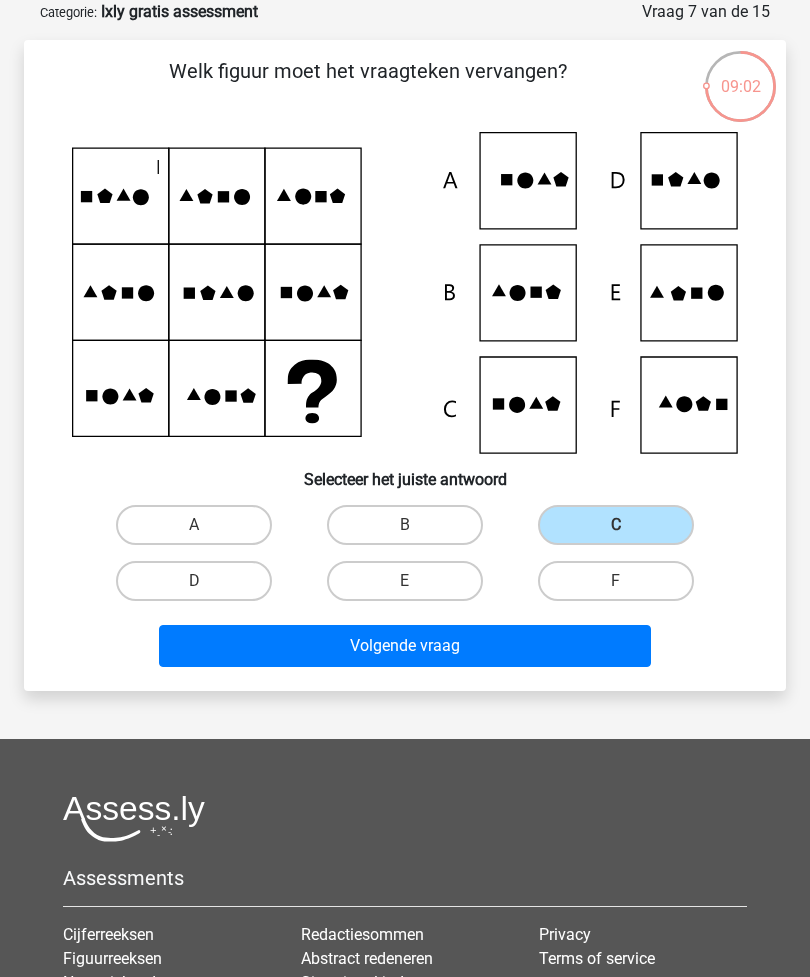 click on "Volgende vraag" at bounding box center (405, 646) 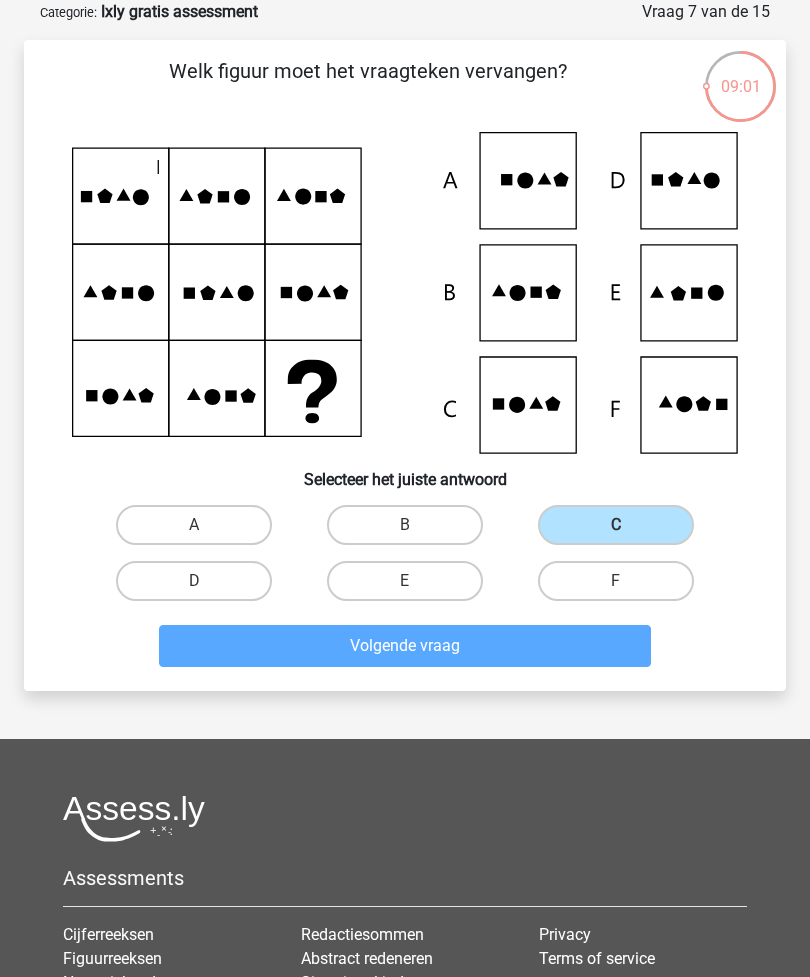 scroll, scrollTop: 28, scrollLeft: 0, axis: vertical 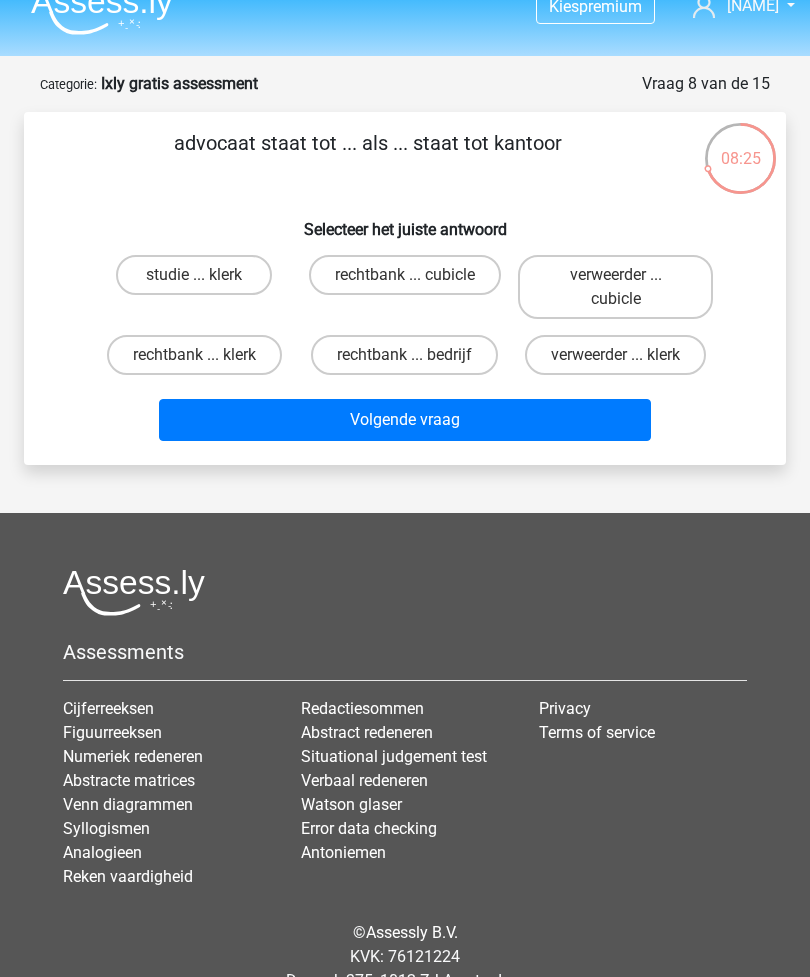 click on "rechtbank ... klerk" at bounding box center (194, 355) 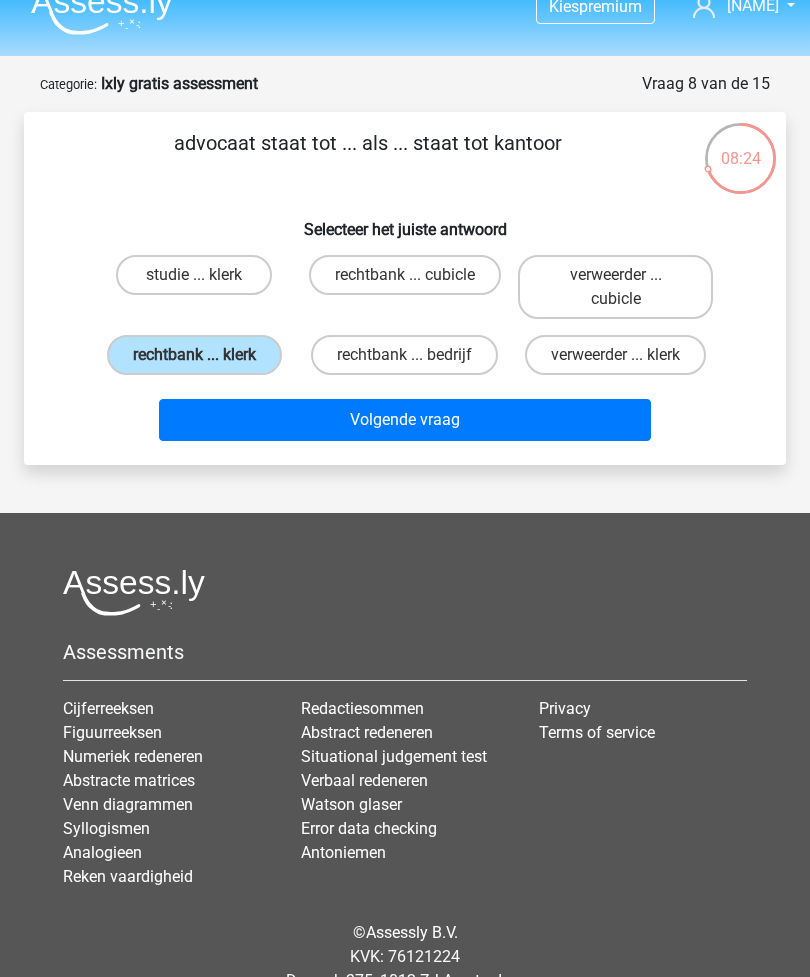 click on "Volgende vraag" at bounding box center [405, 420] 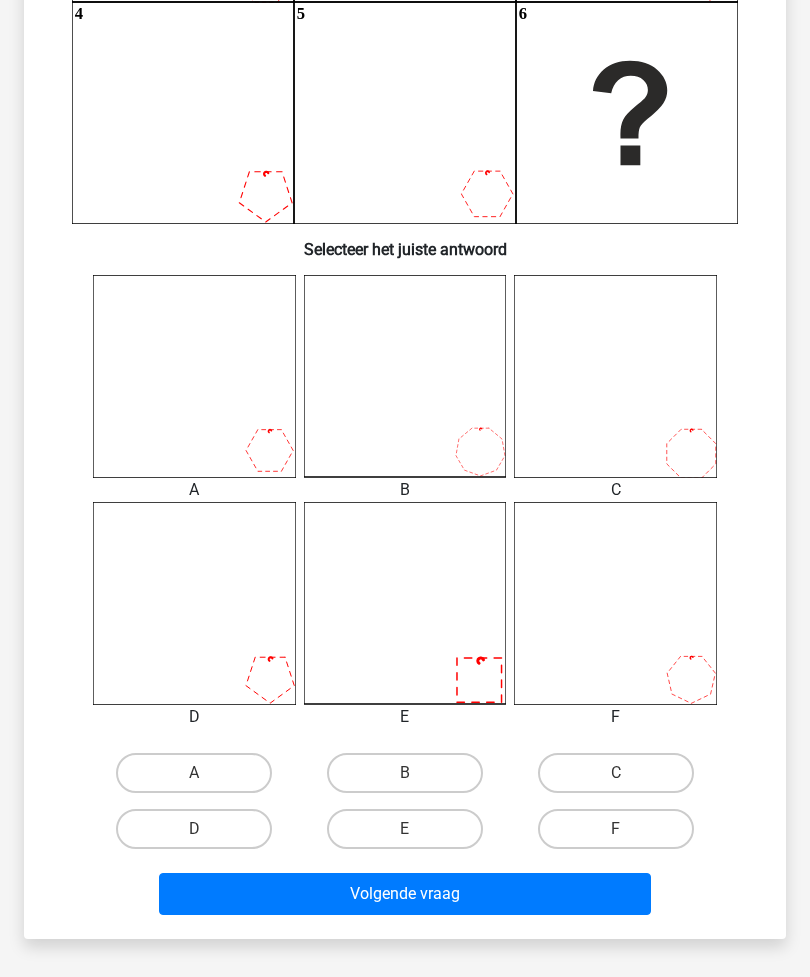 scroll, scrollTop: 452, scrollLeft: 0, axis: vertical 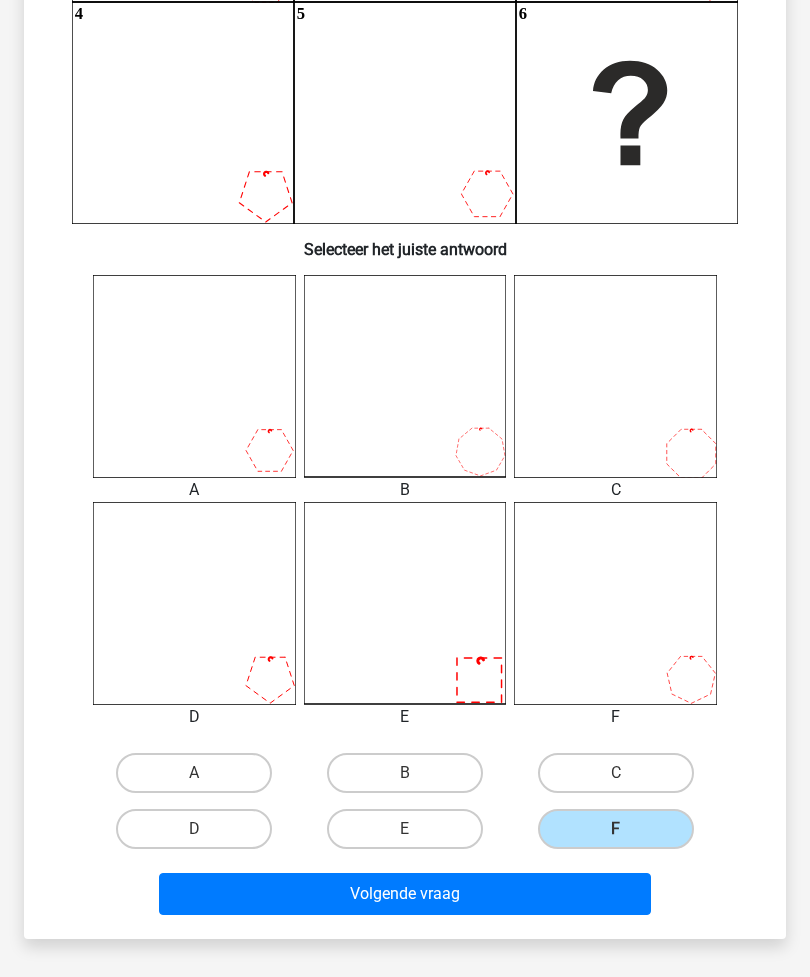 click on "Volgende vraag" at bounding box center [405, 894] 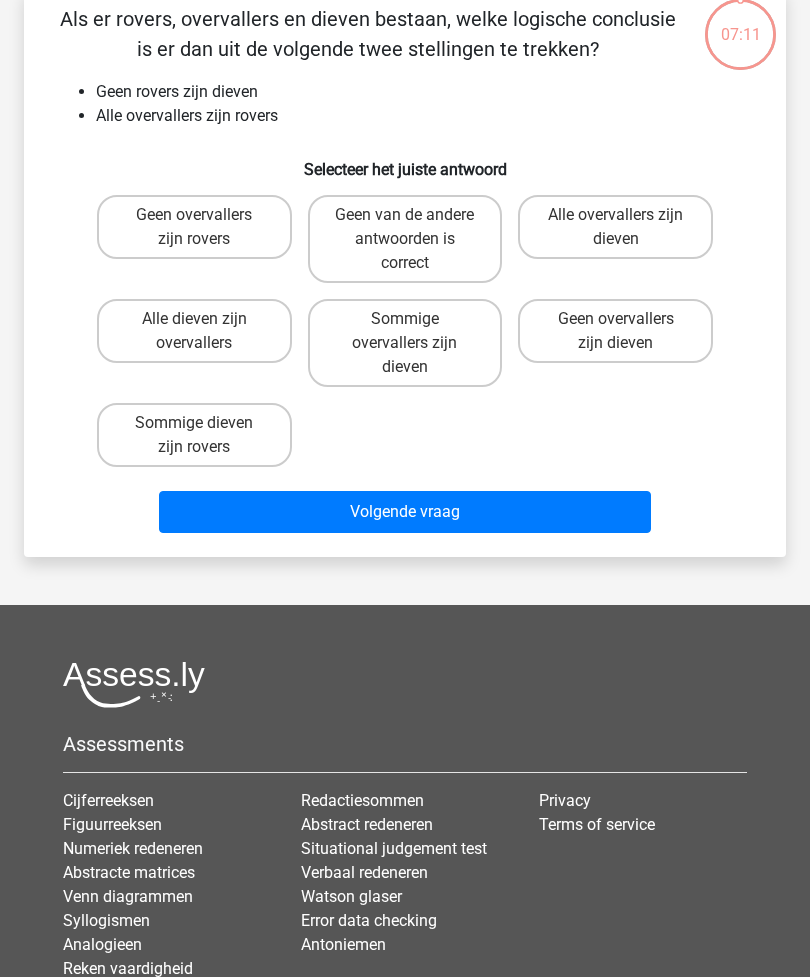 scroll, scrollTop: 100, scrollLeft: 0, axis: vertical 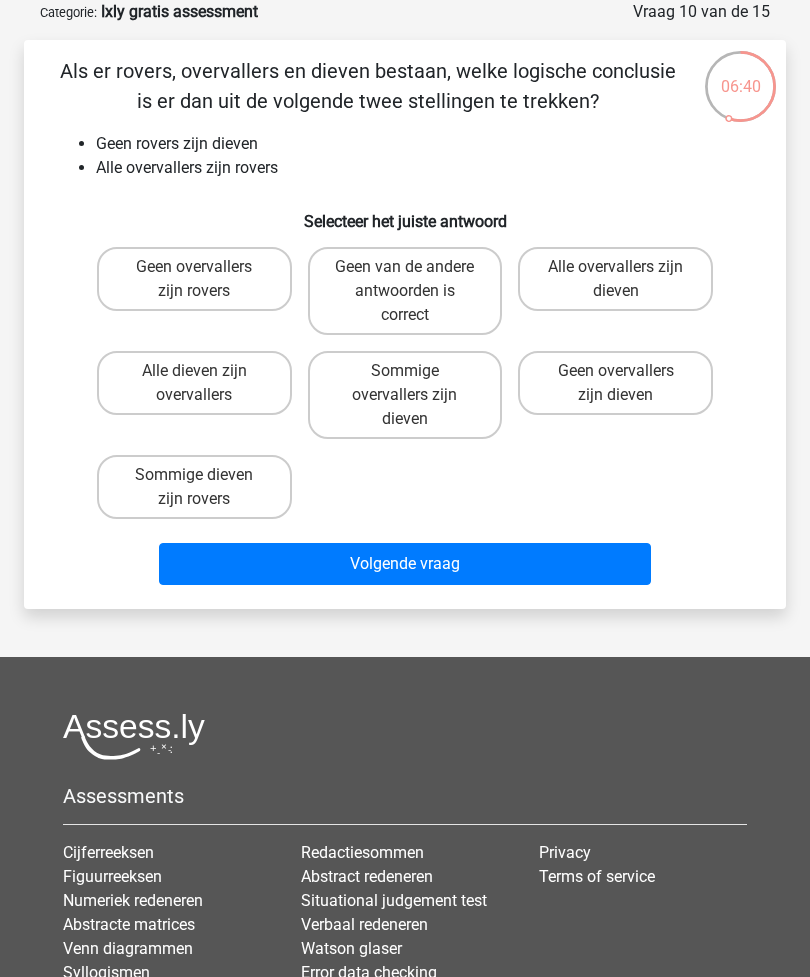 click on "Sommige overvallers zijn dieven" at bounding box center (405, 395) 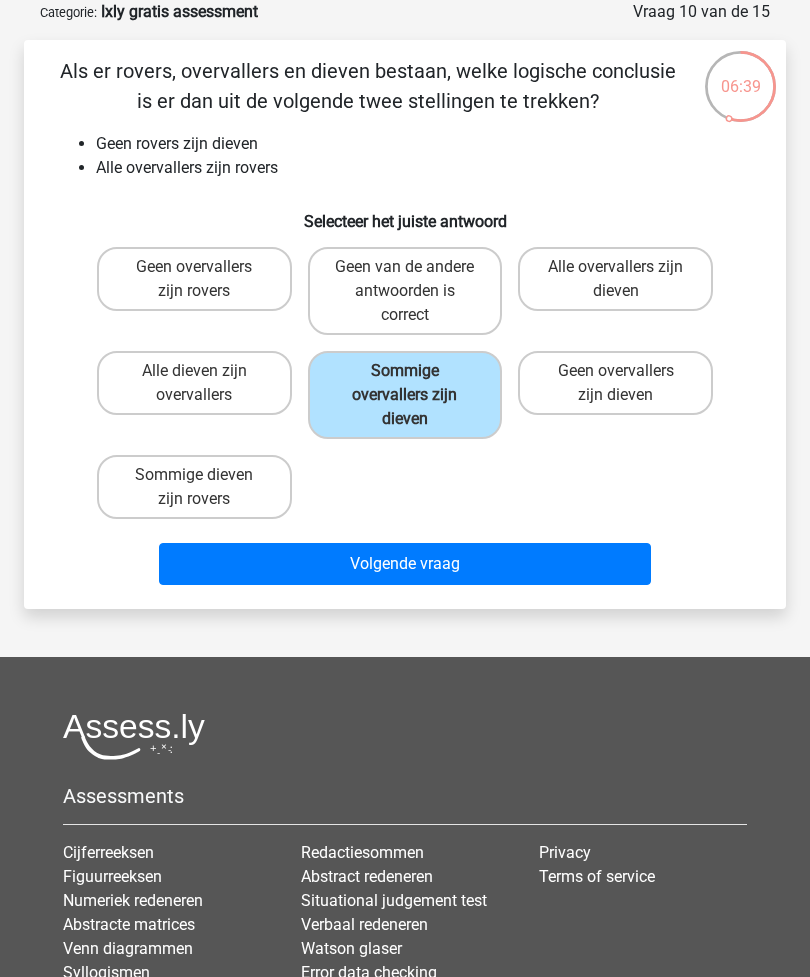 click on "Volgende vraag" at bounding box center (405, 564) 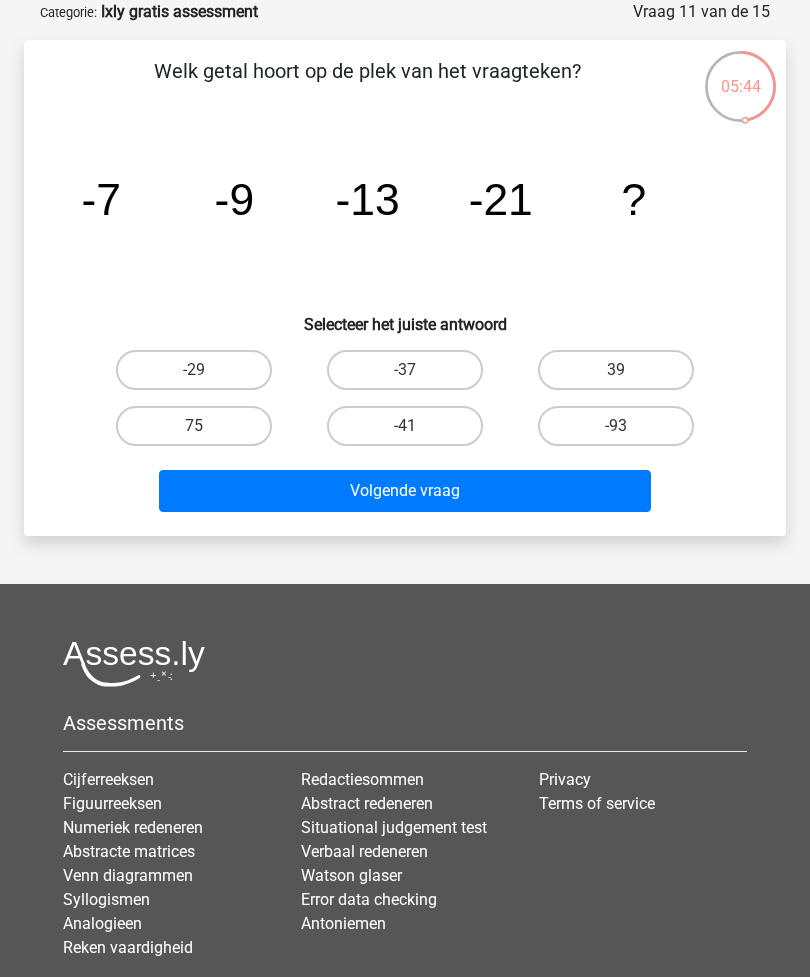 click on "-37" at bounding box center (405, 370) 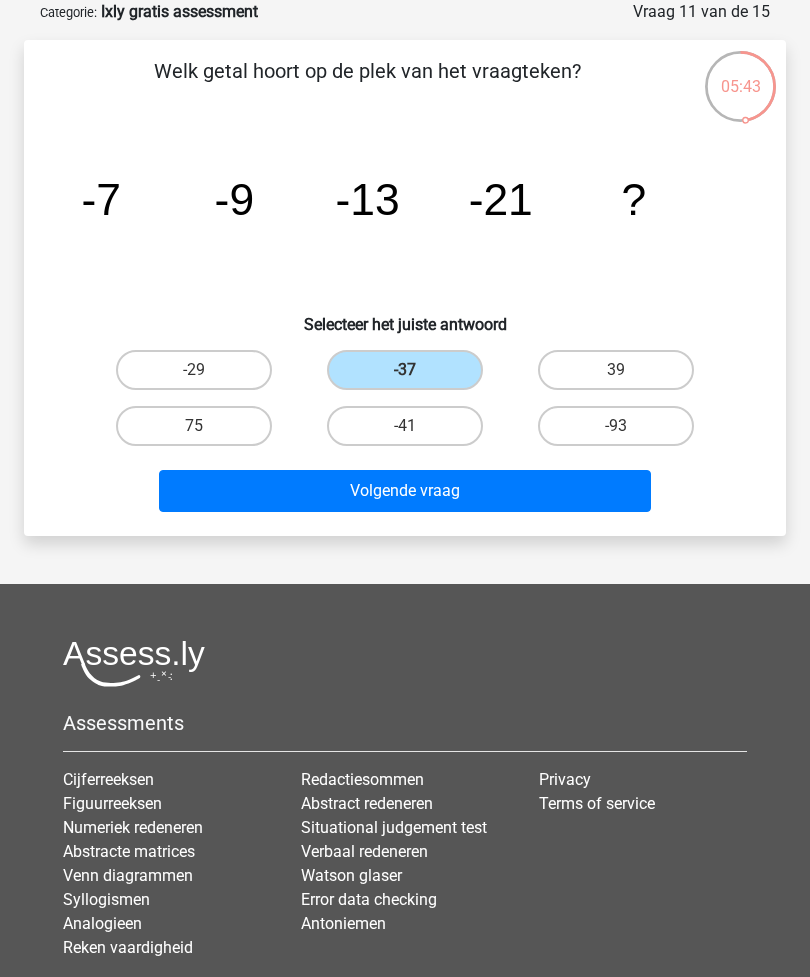 click on "Volgende vraag" at bounding box center (405, 491) 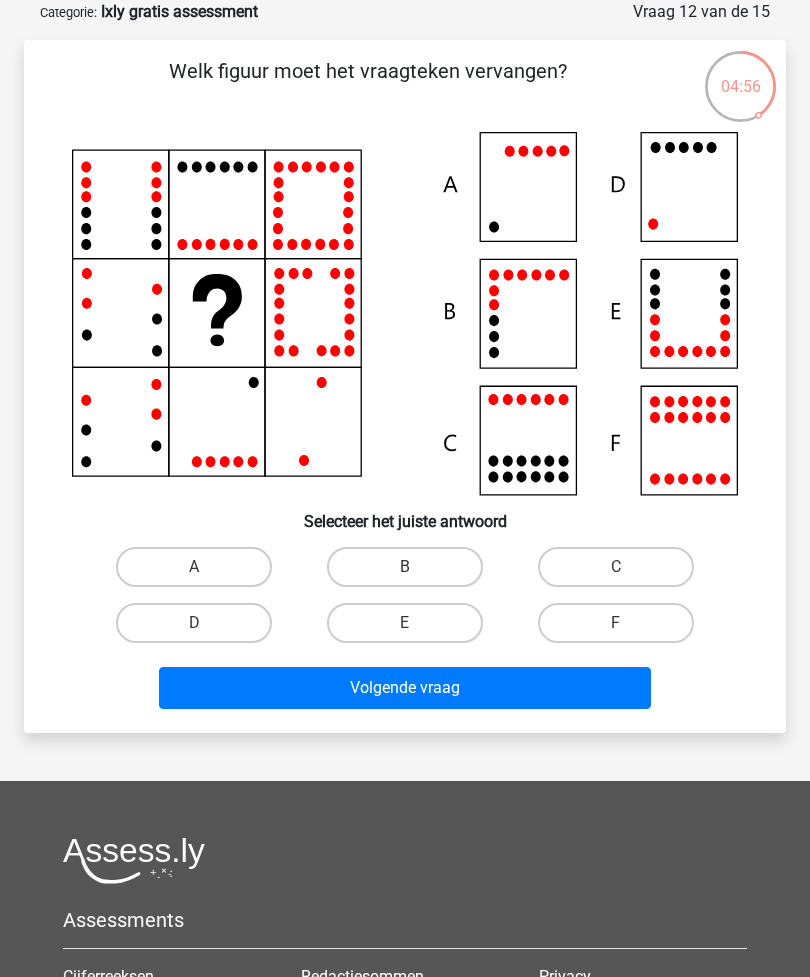 click 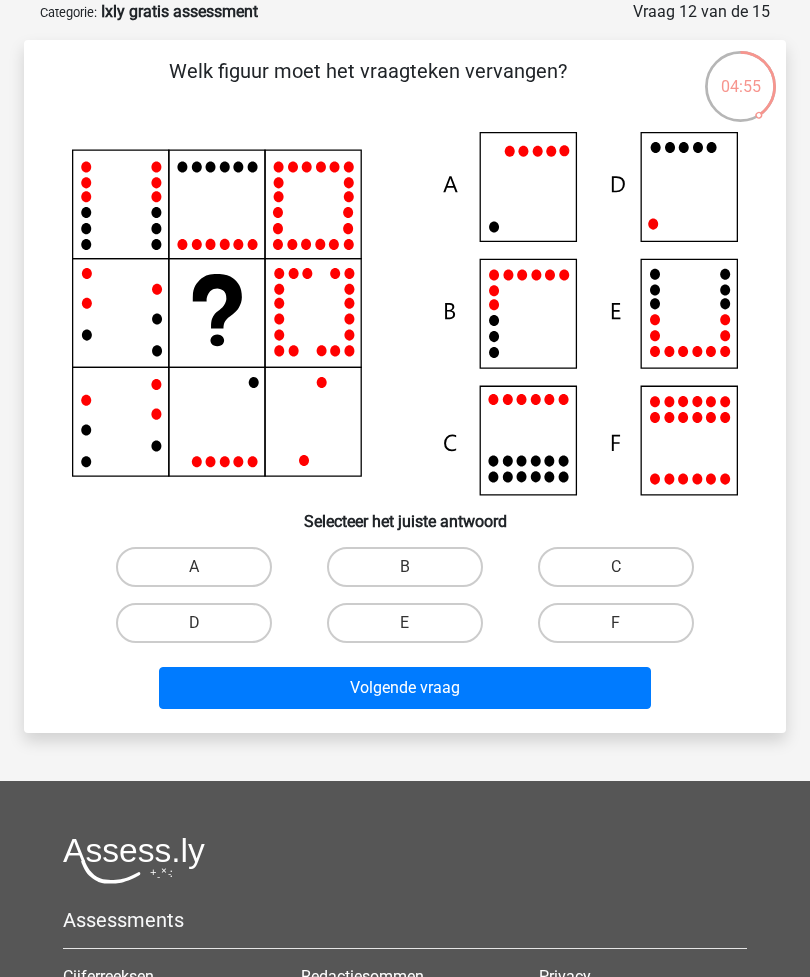 click on "D" at bounding box center [194, 623] 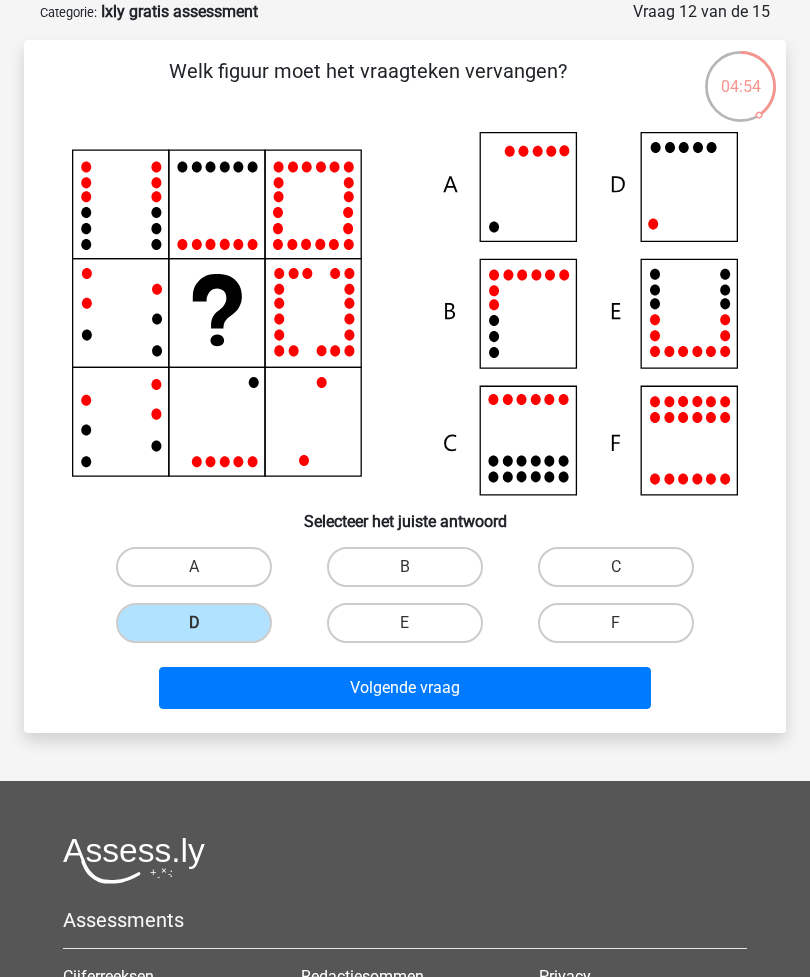 click on "Volgende vraag" at bounding box center [405, 688] 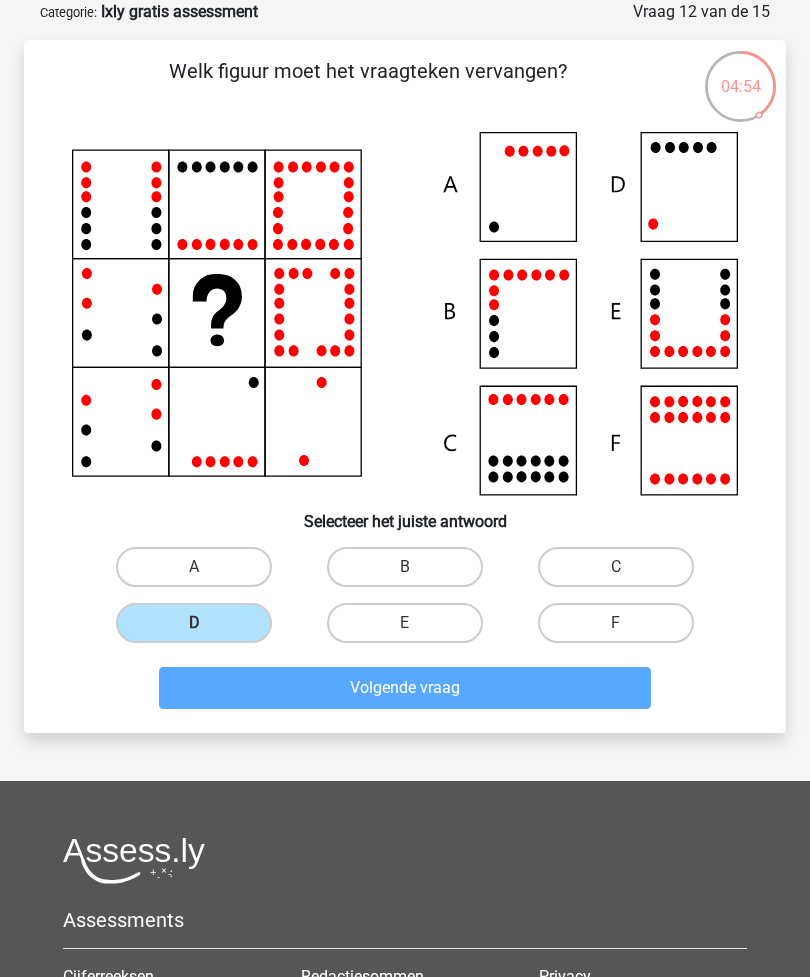 scroll, scrollTop: 4, scrollLeft: 0, axis: vertical 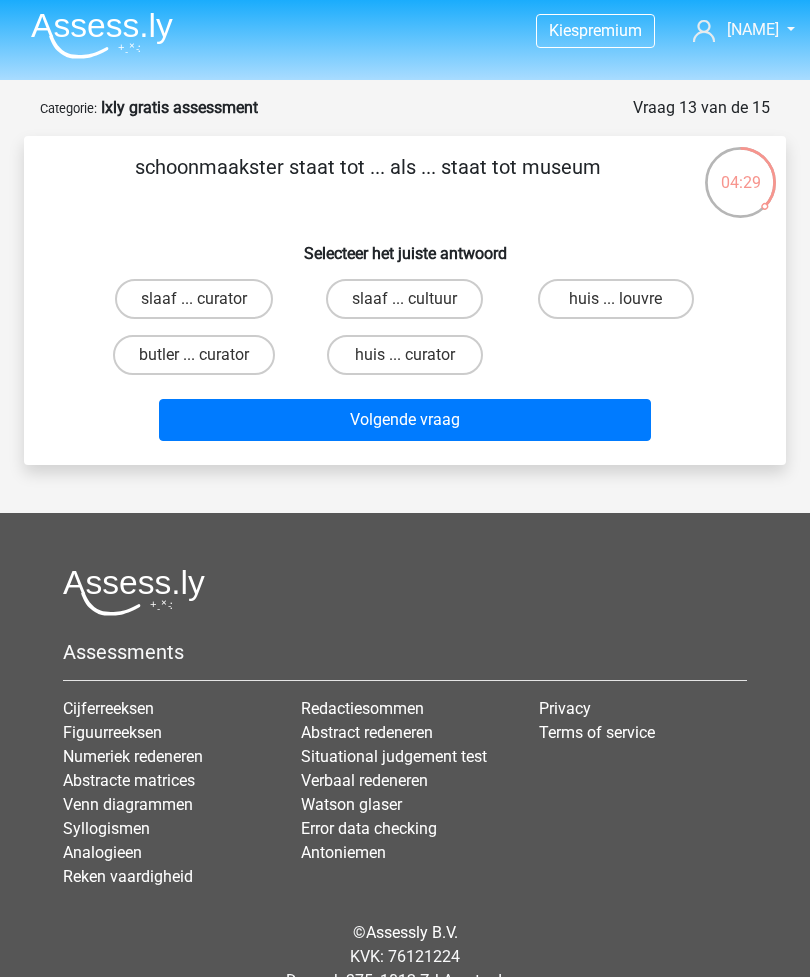 click on "huis ... curator" at bounding box center (405, 355) 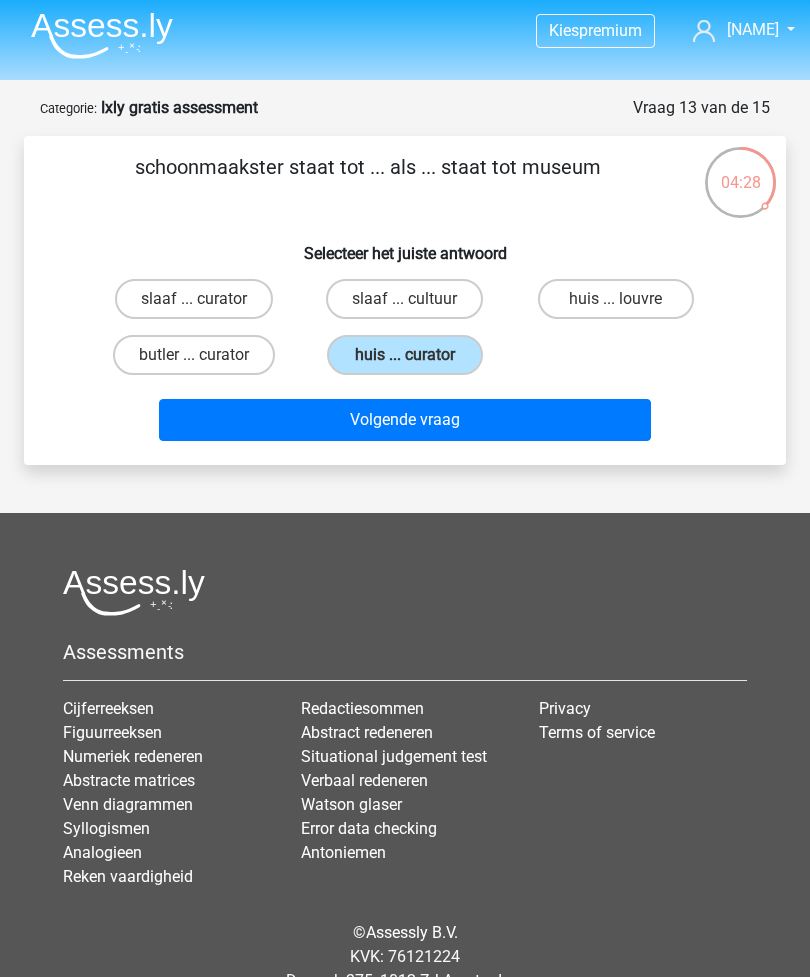 click on "Volgende vraag" at bounding box center (405, 420) 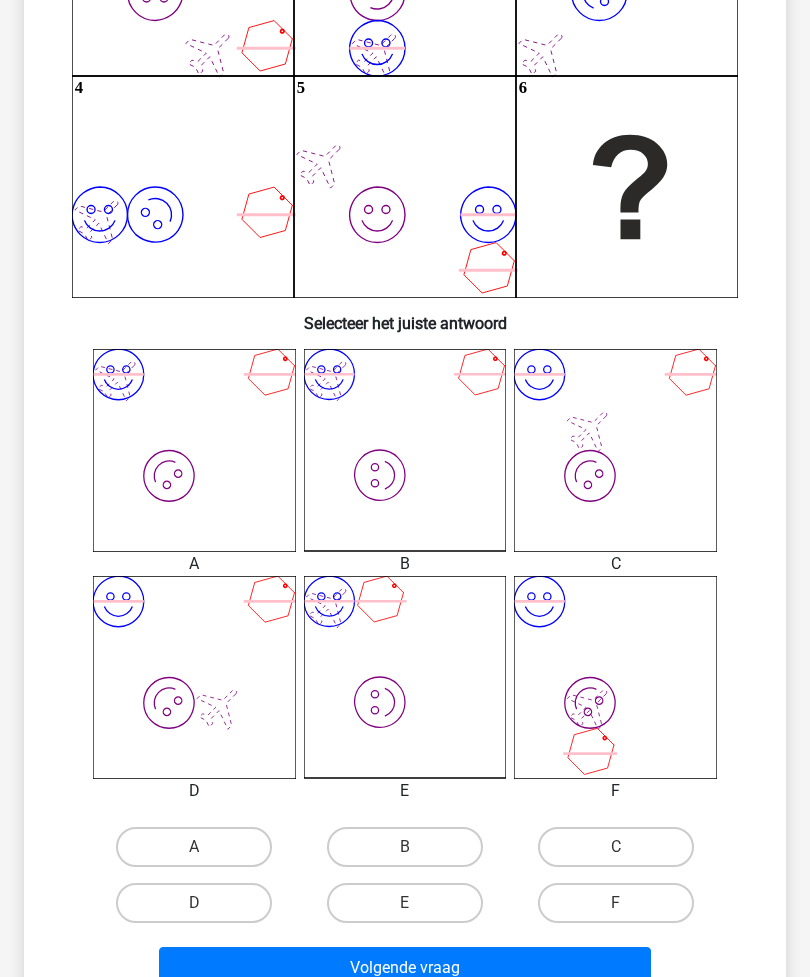 scroll, scrollTop: 378, scrollLeft: 0, axis: vertical 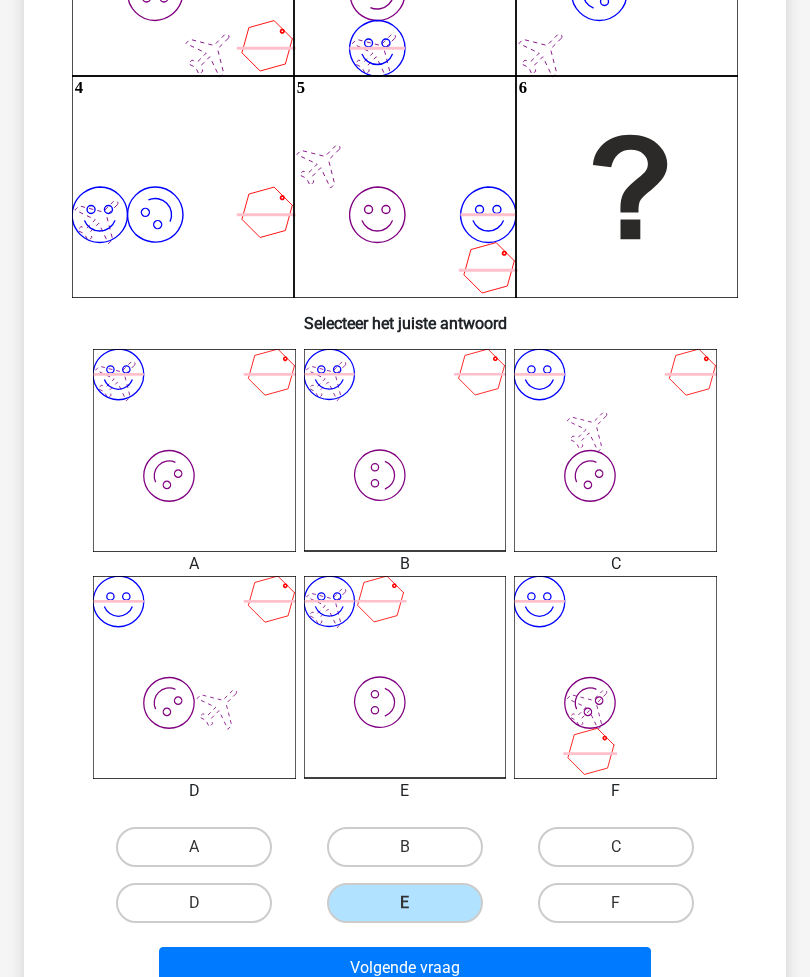 click on "Volgende vraag" at bounding box center (405, 968) 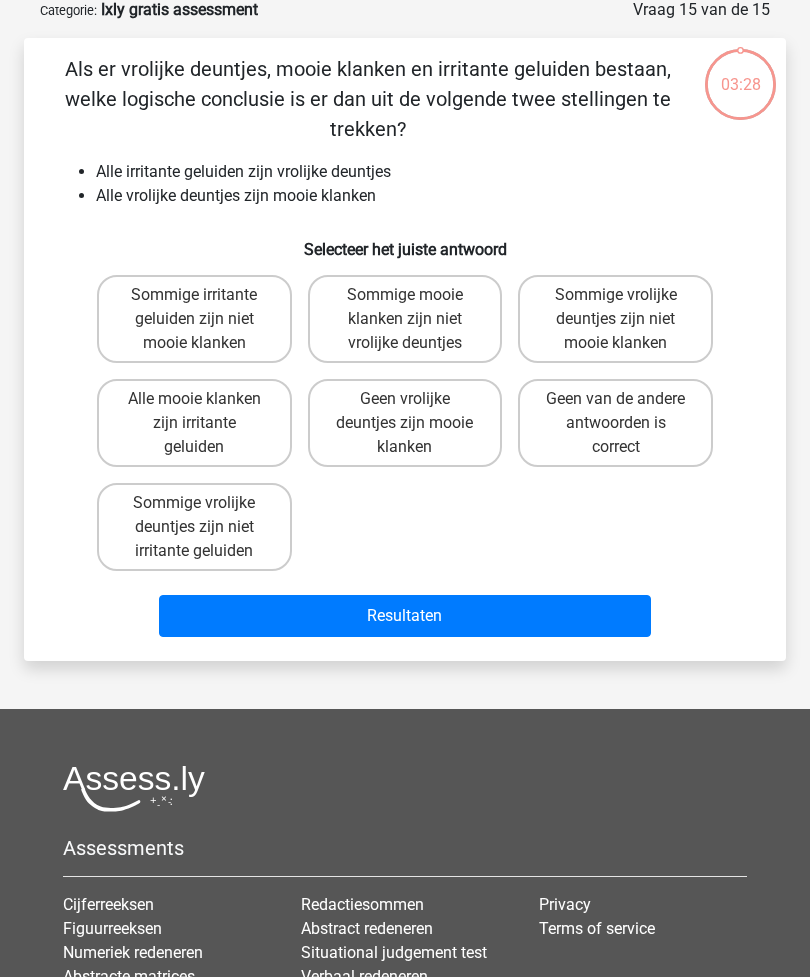 scroll, scrollTop: 100, scrollLeft: 0, axis: vertical 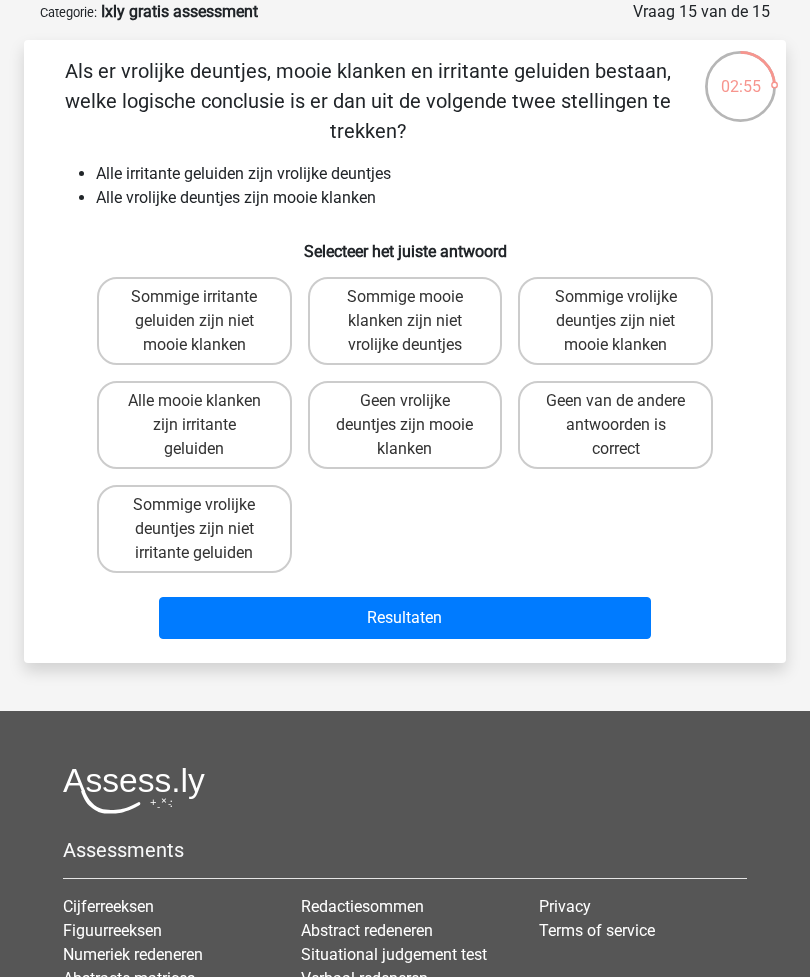 click on "Sommige mooie klanken zijn niet vrolijke deuntjes" at bounding box center (405, 321) 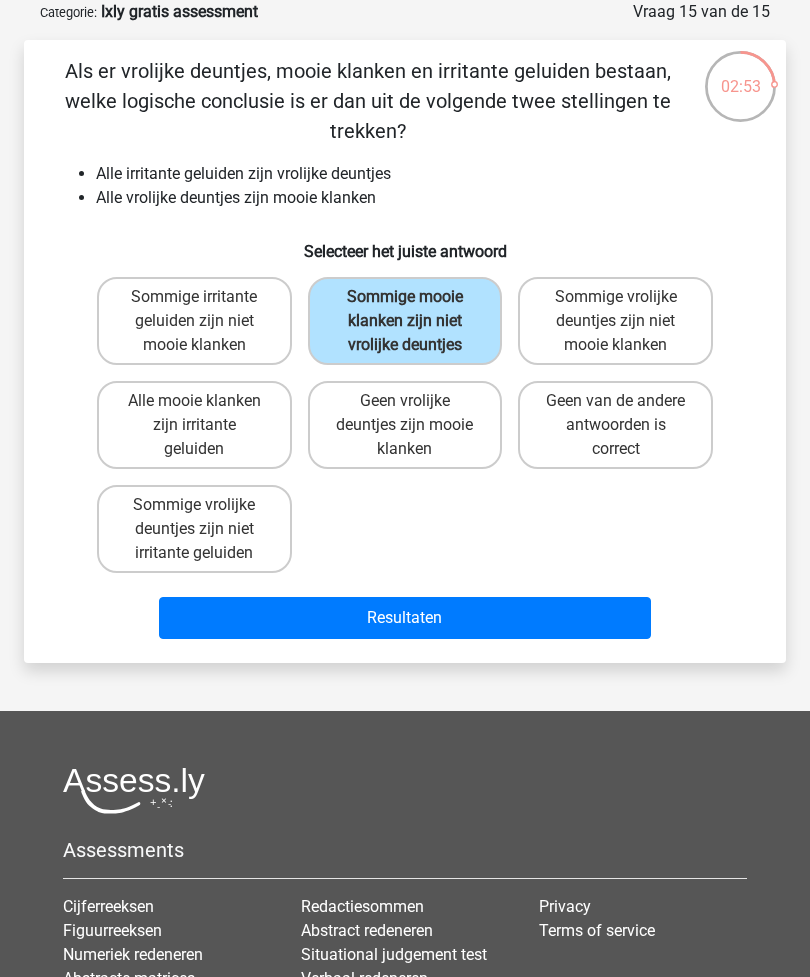click on "Resultaten" at bounding box center (405, 618) 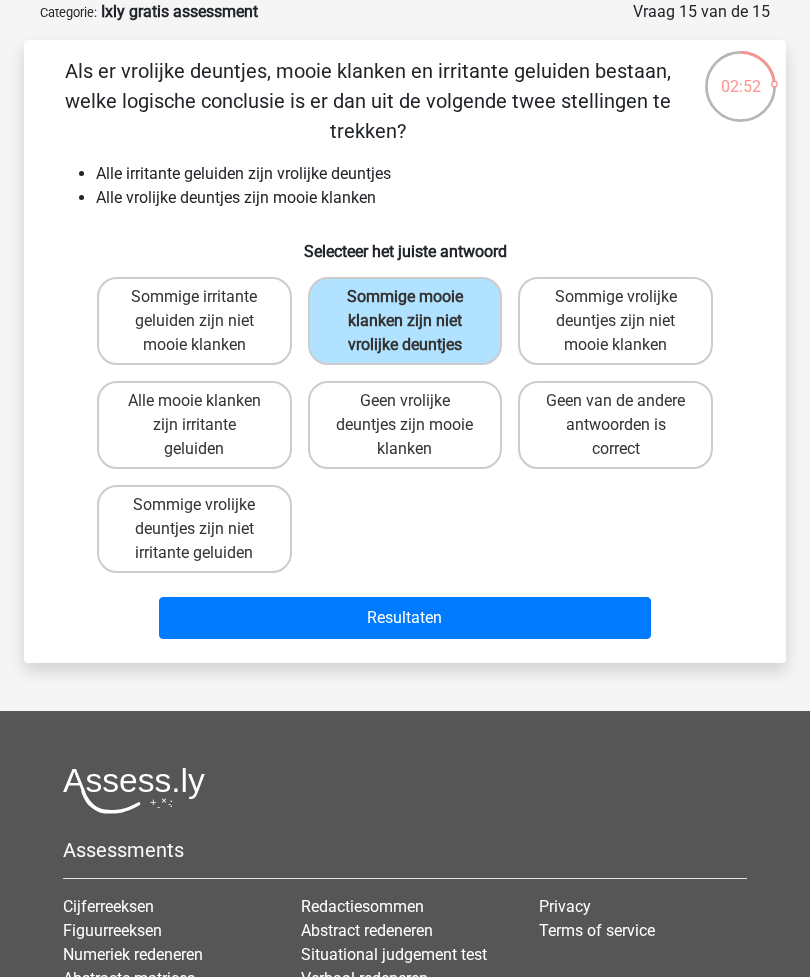 scroll, scrollTop: 164, scrollLeft: 0, axis: vertical 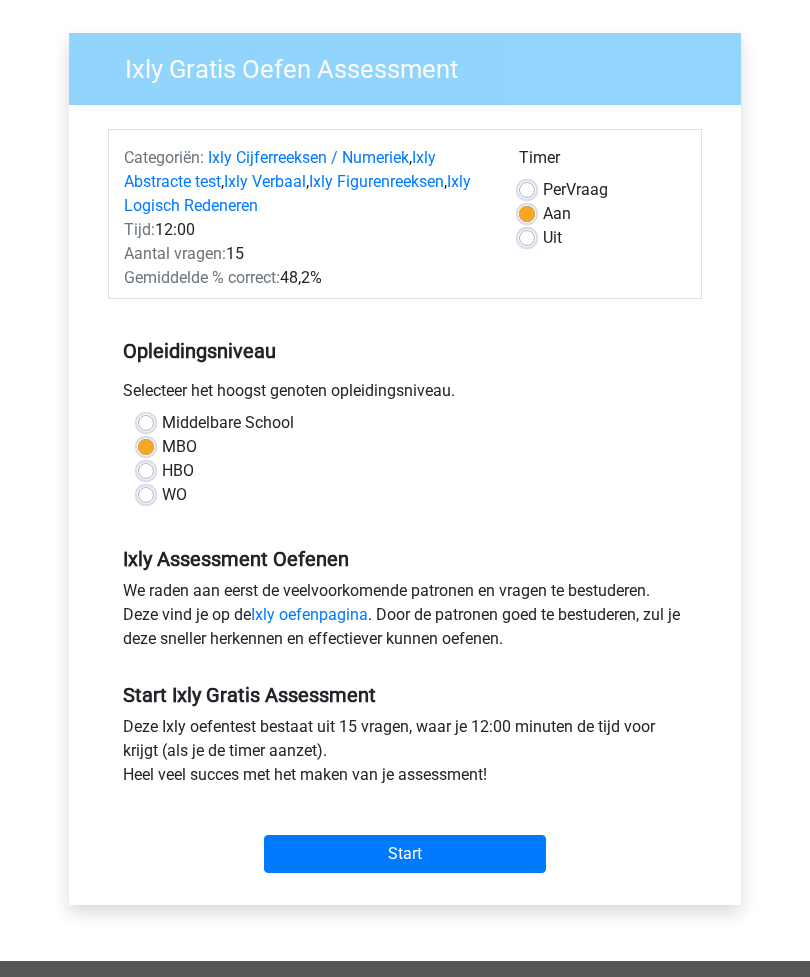click on "Start" at bounding box center [405, 855] 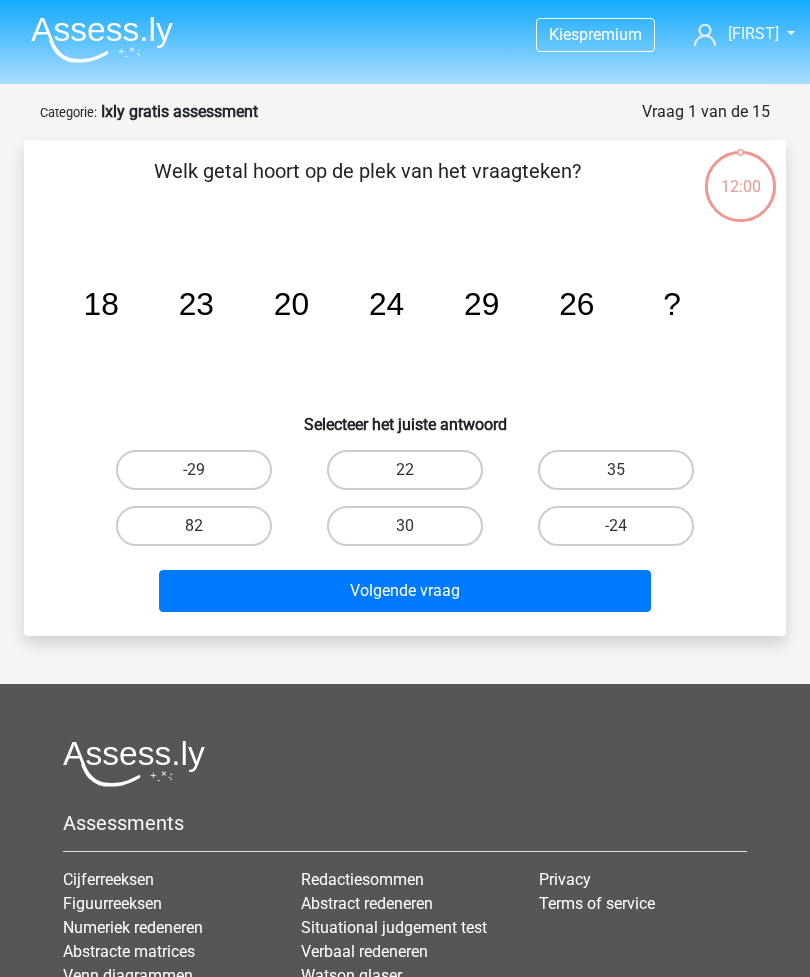 scroll, scrollTop: 0, scrollLeft: 0, axis: both 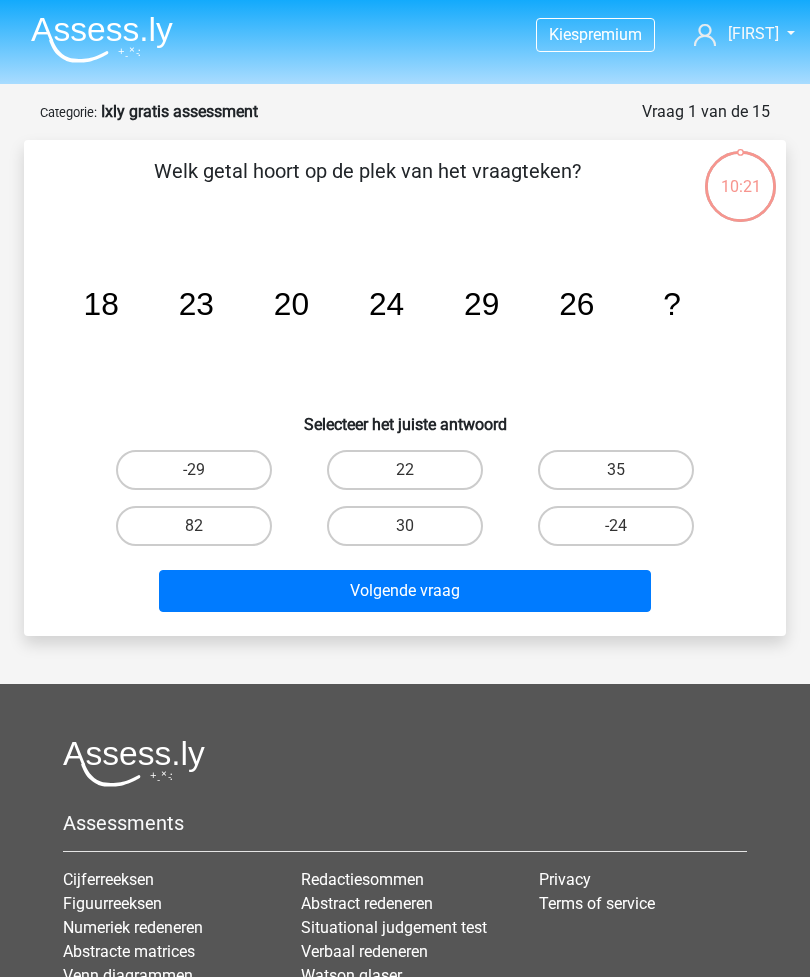 click on "30" at bounding box center (405, 526) 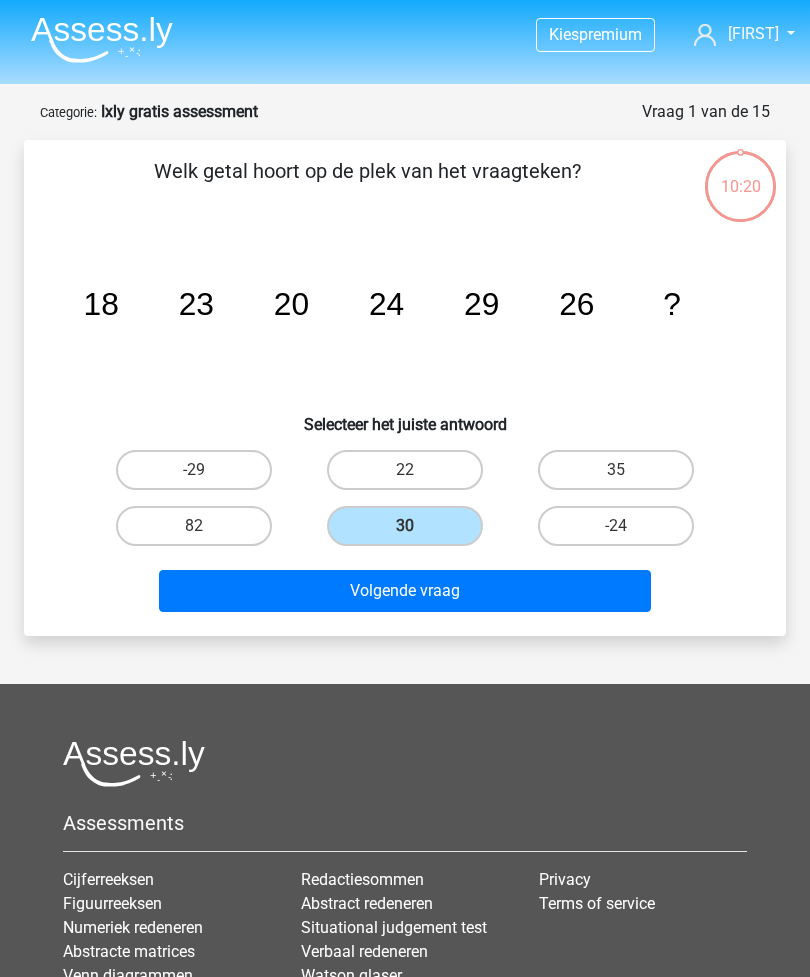 click on "Volgende vraag" at bounding box center [405, 591] 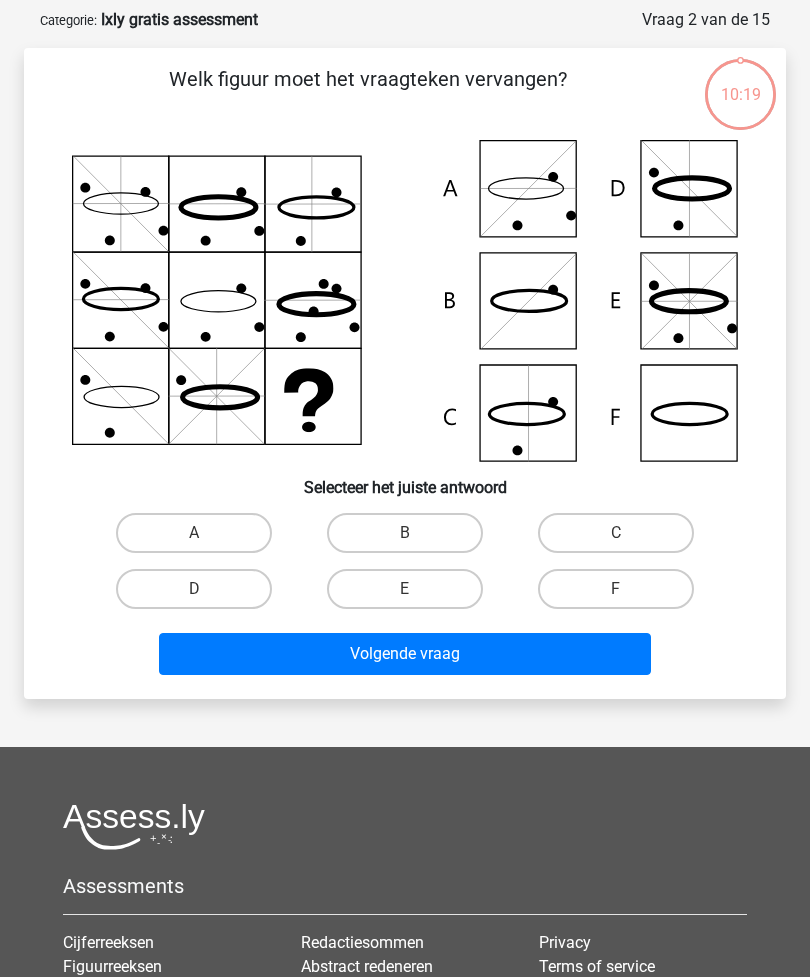 scroll, scrollTop: 100, scrollLeft: 0, axis: vertical 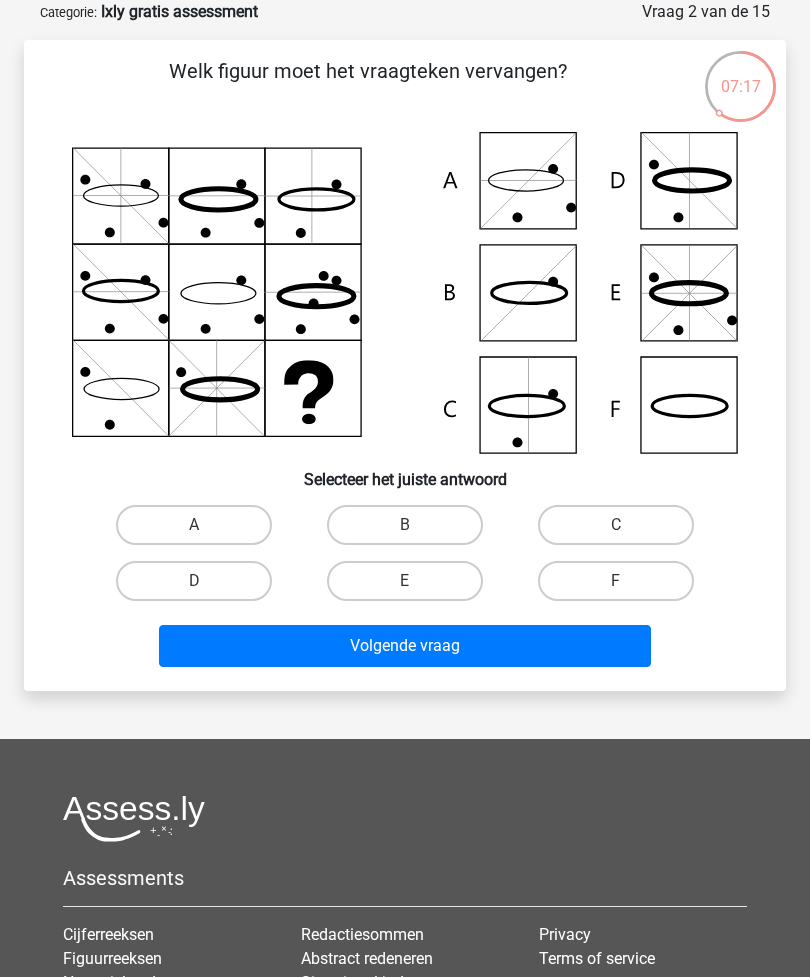 click 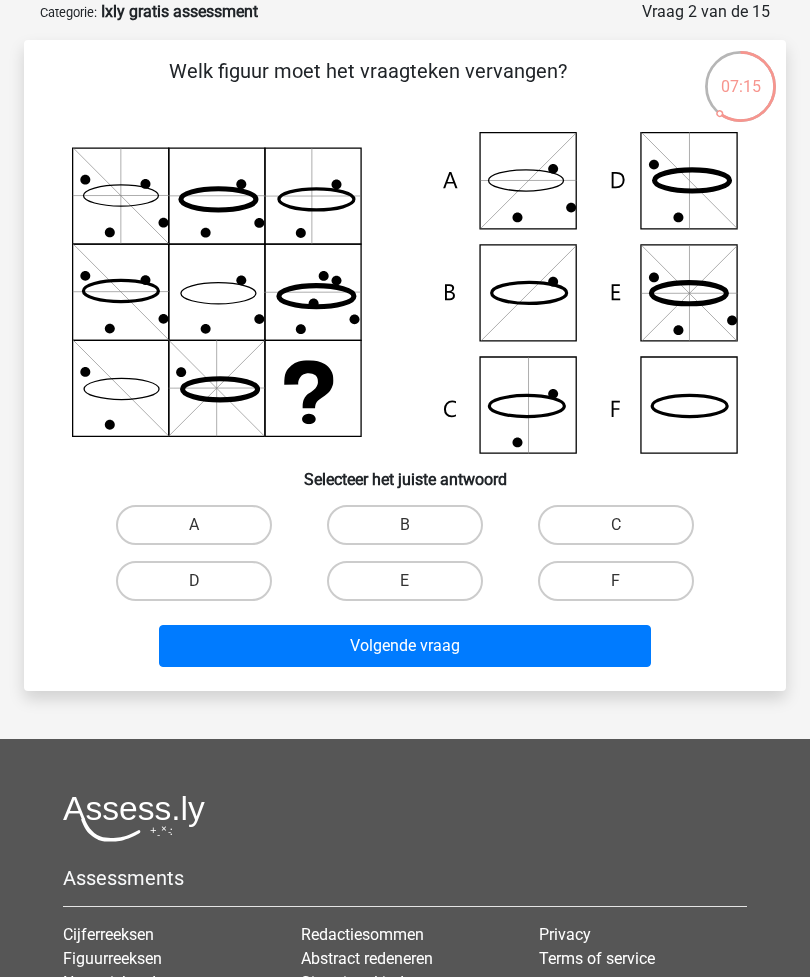 click on "F" at bounding box center (622, 587) 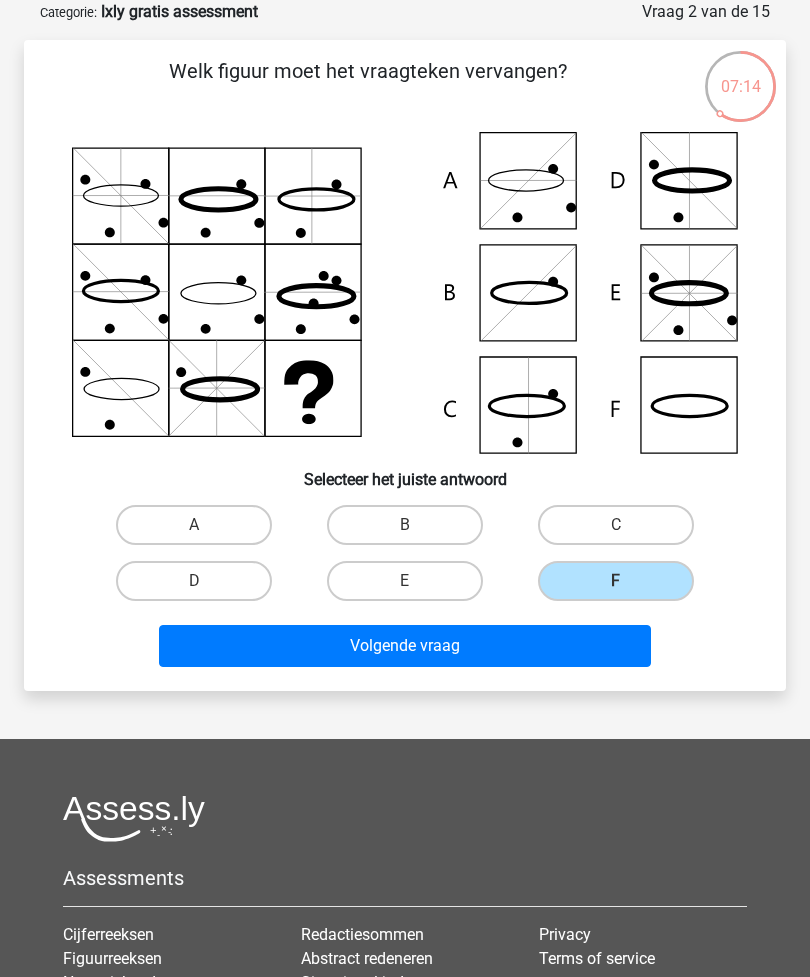 click on "Volgende vraag" at bounding box center (405, 646) 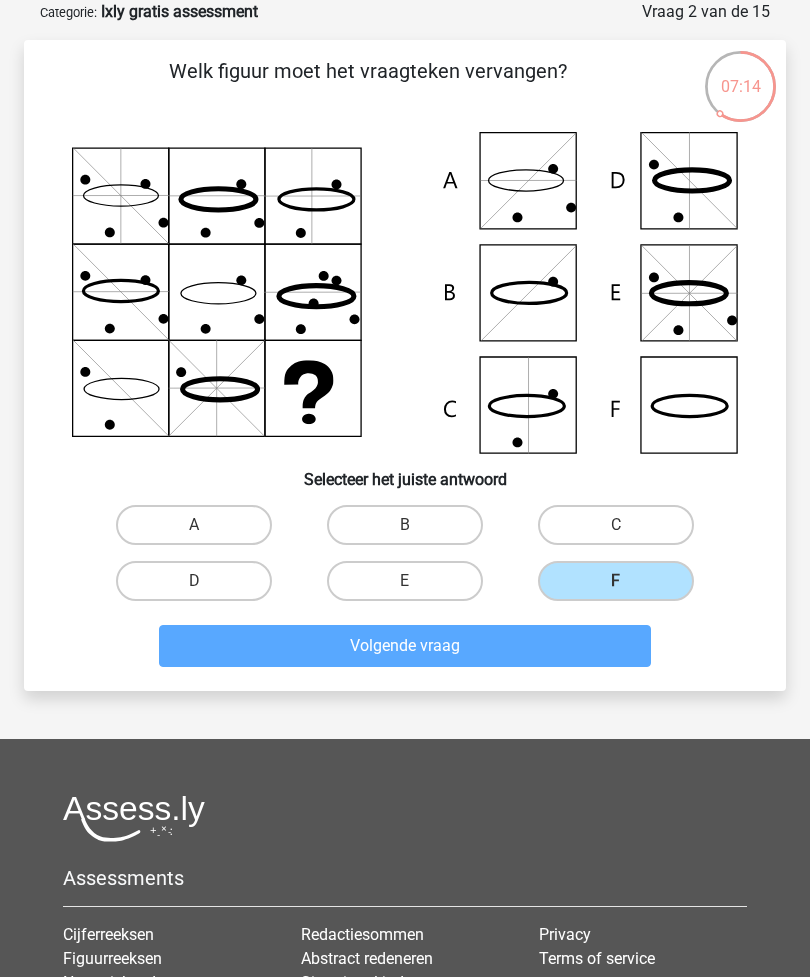 scroll, scrollTop: 92, scrollLeft: 0, axis: vertical 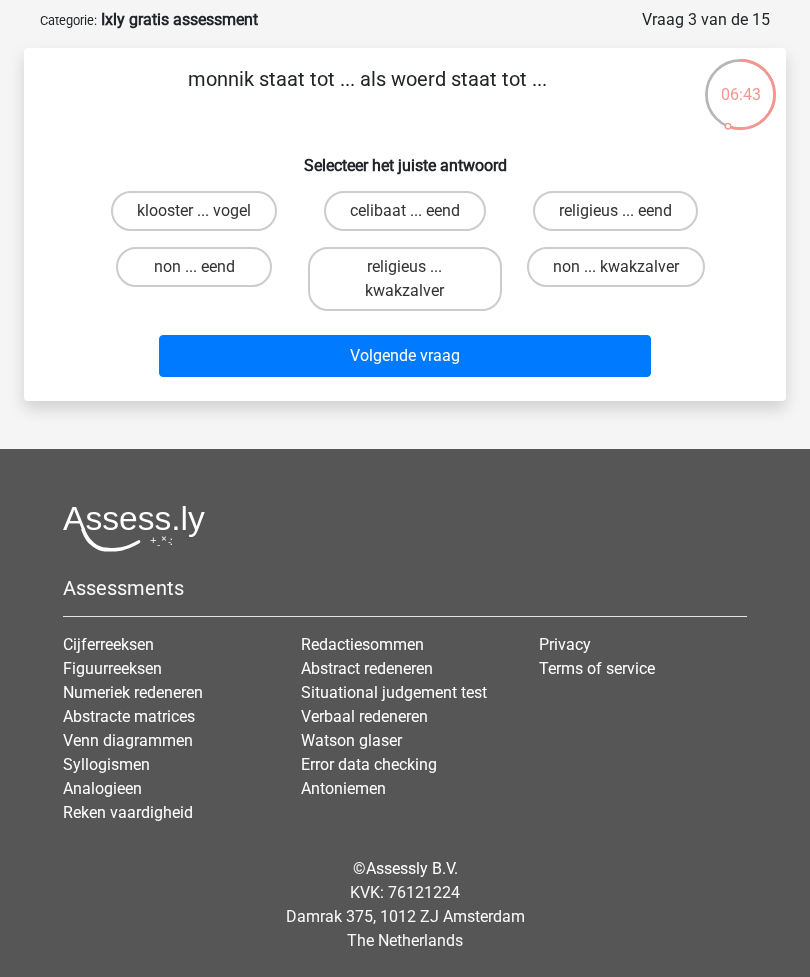 click on "non ... eend" at bounding box center [194, 267] 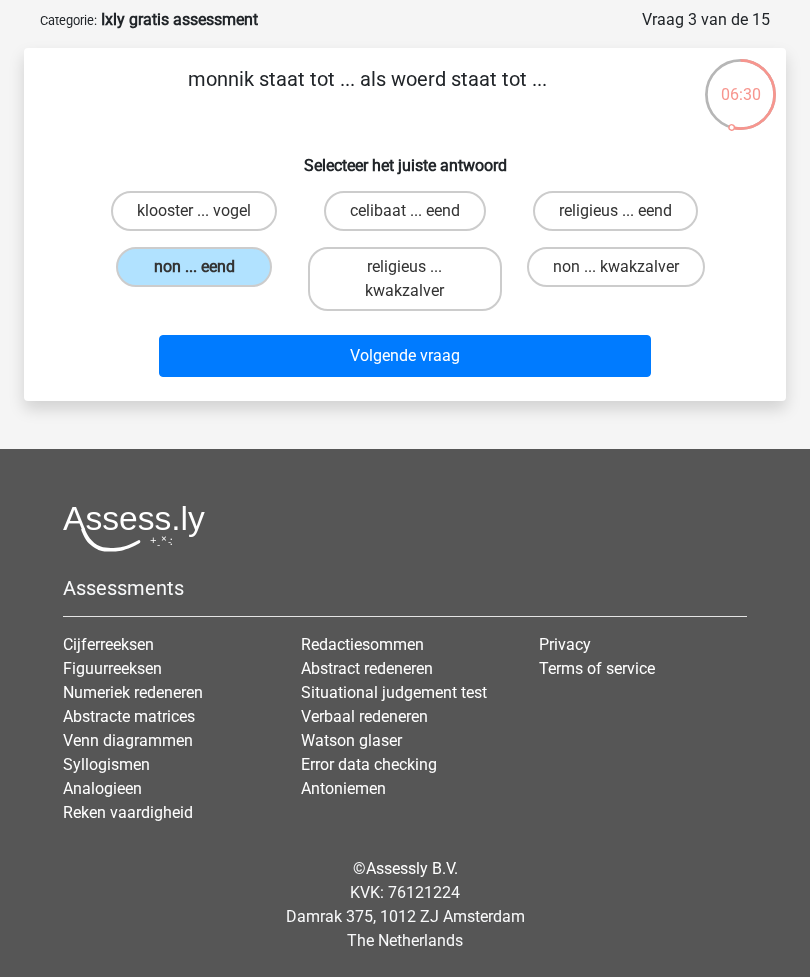 click on "Volgende vraag" at bounding box center [405, 356] 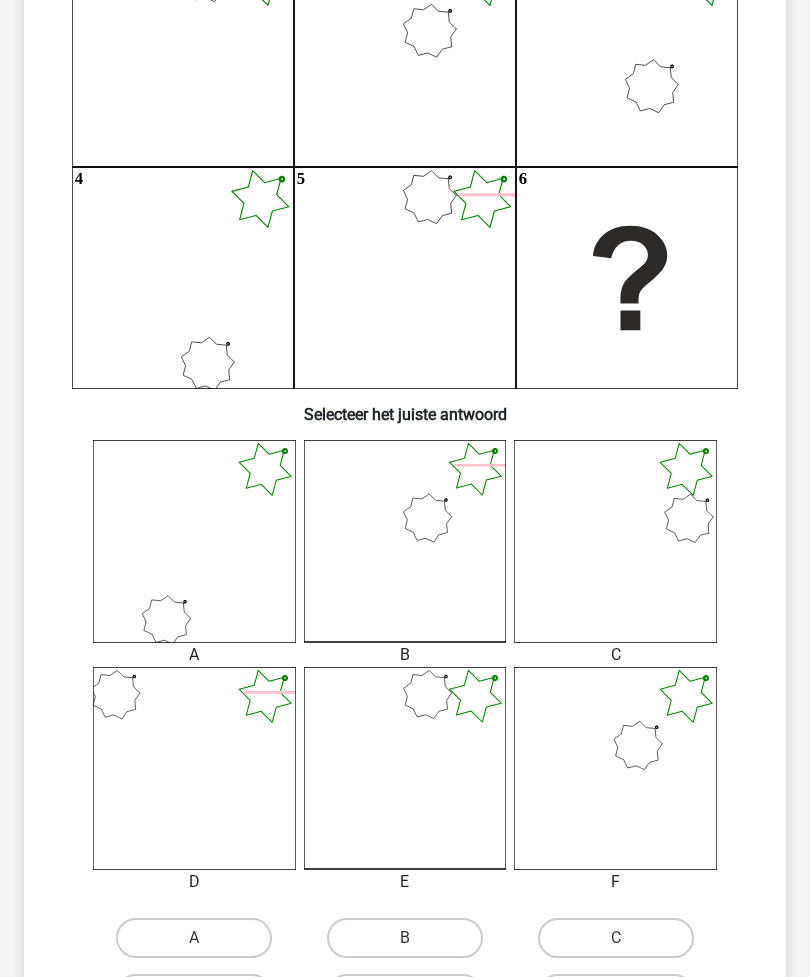 scroll, scrollTop: 286, scrollLeft: 0, axis: vertical 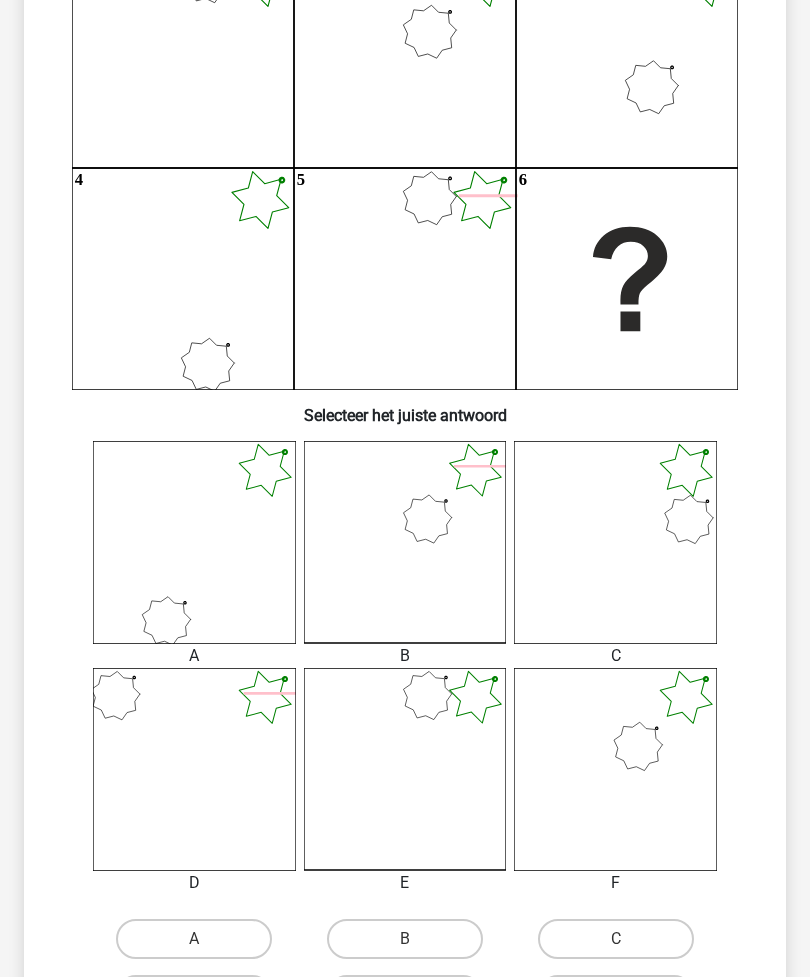 click on "F" at bounding box center [622, 1001] 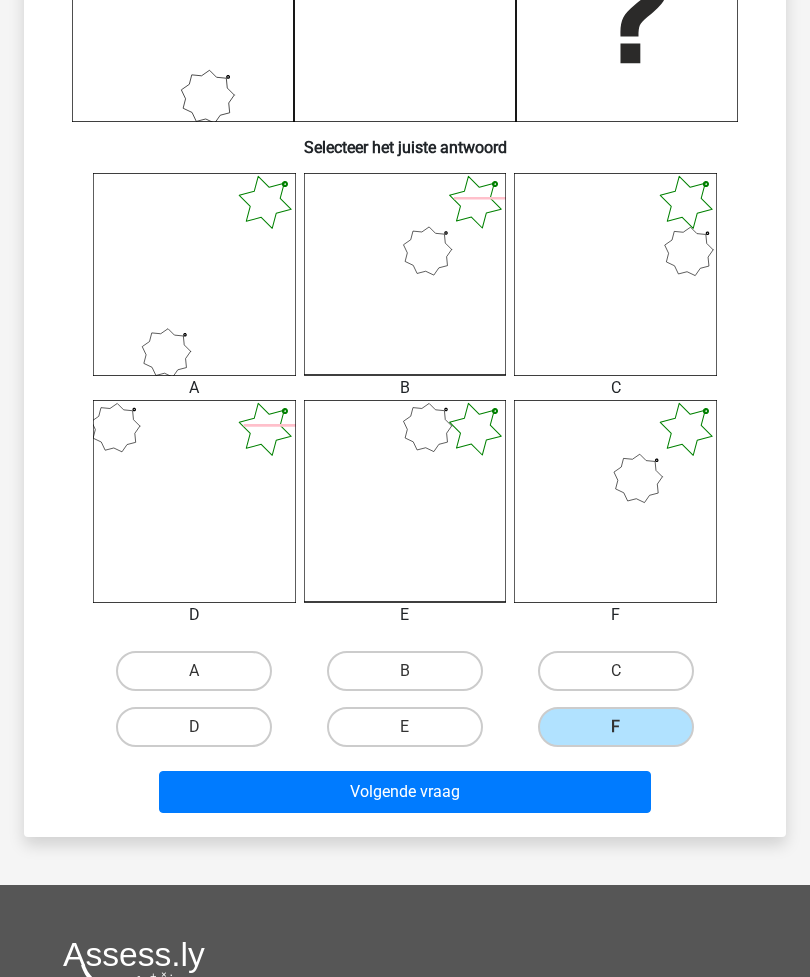 click on "Volgende vraag" at bounding box center [405, 792] 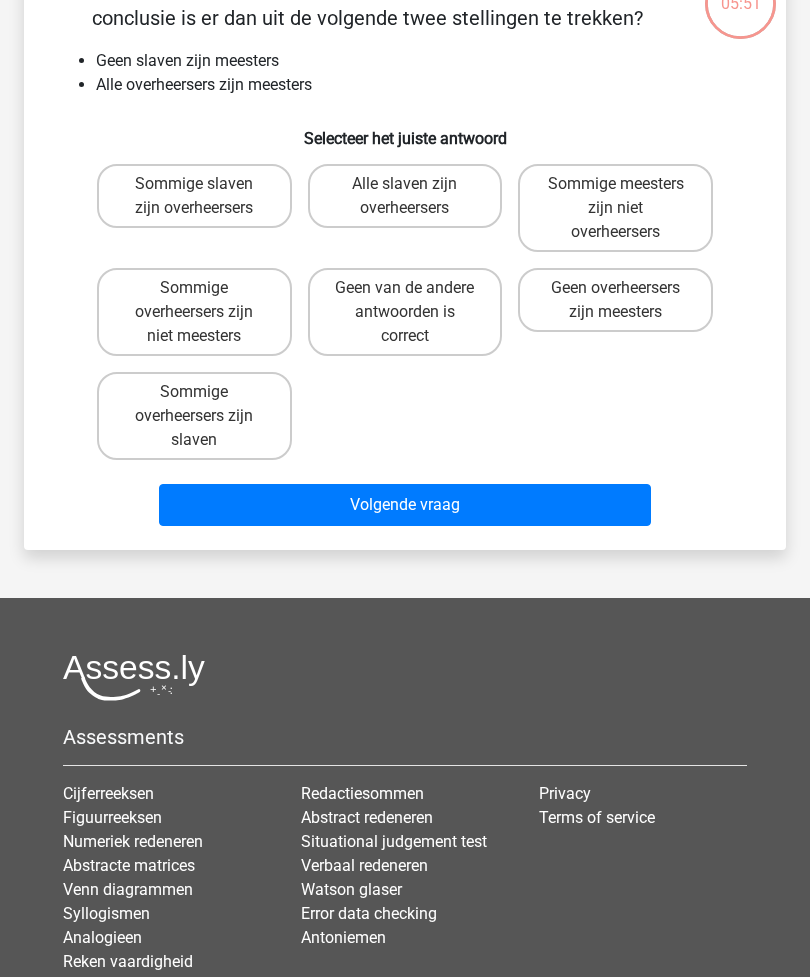 scroll, scrollTop: 100, scrollLeft: 0, axis: vertical 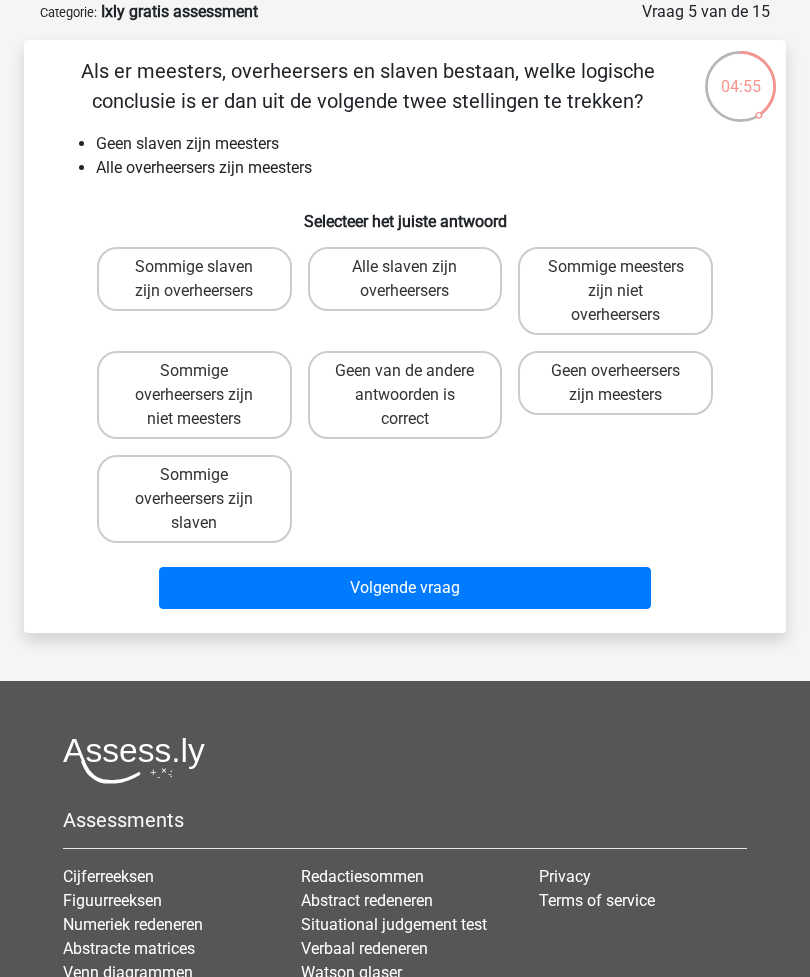 click on "Sommige meesters zijn niet overheersers" at bounding box center (615, 291) 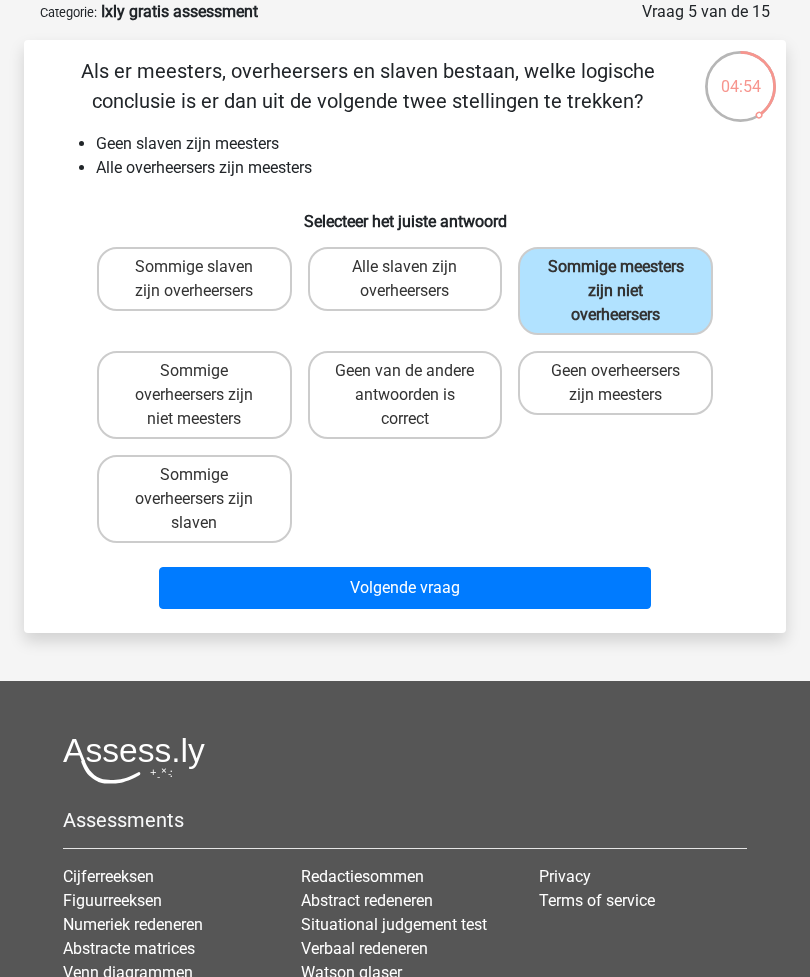 click on "Volgende vraag" at bounding box center (405, 588) 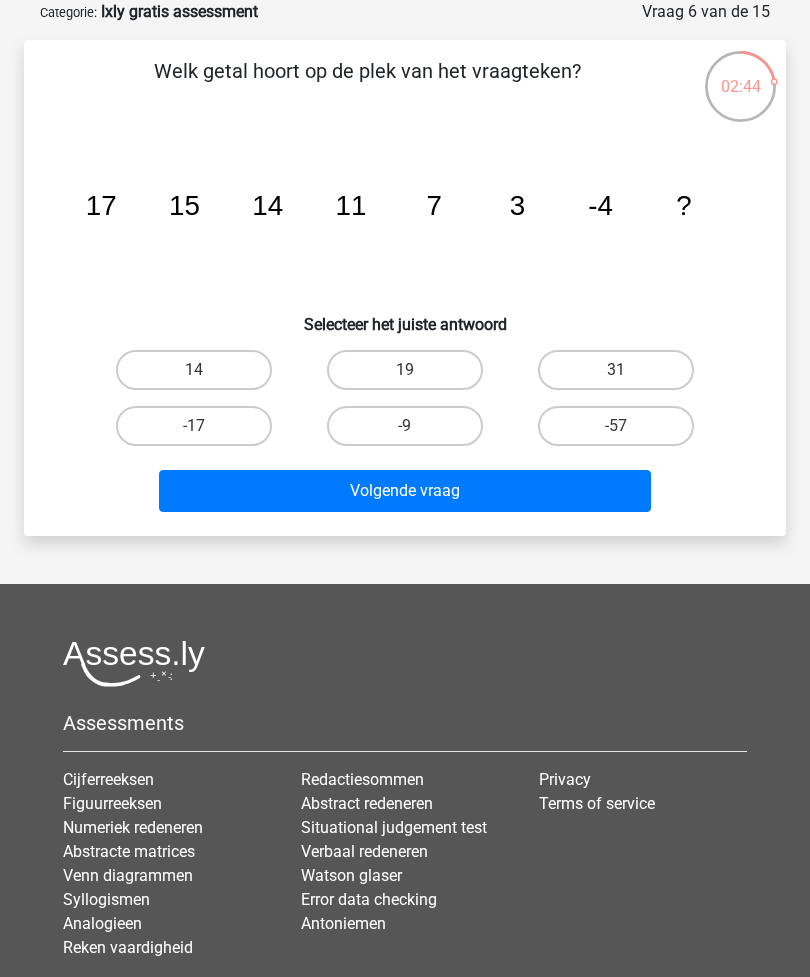 click on "-17" at bounding box center (200, 432) 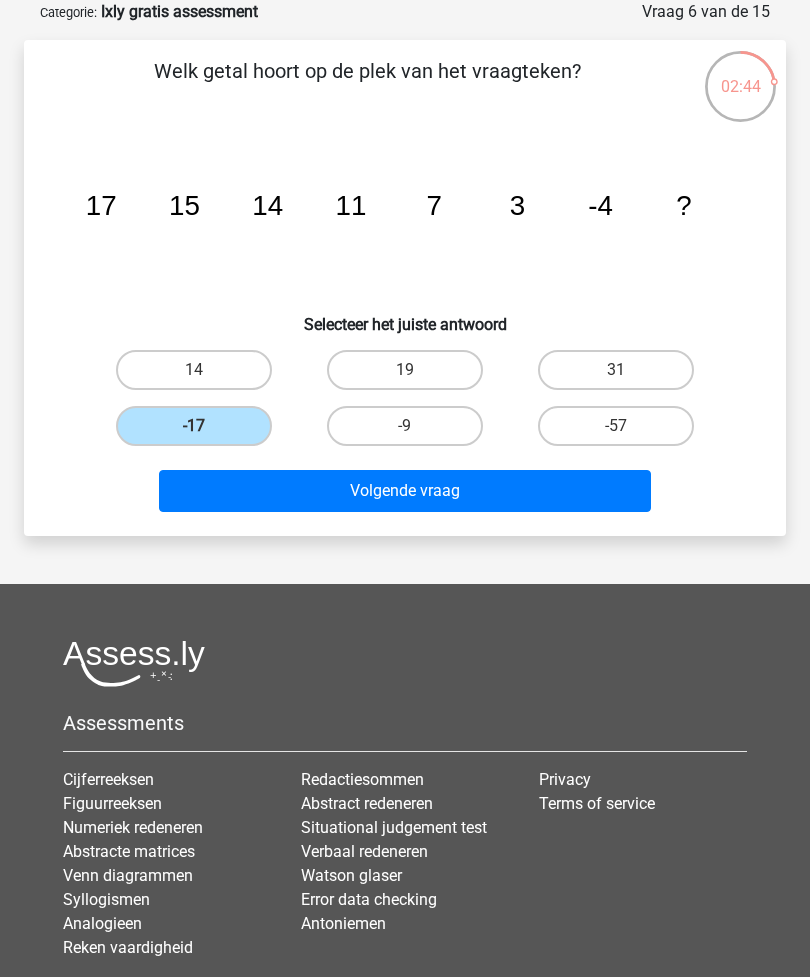click on "Volgende vraag" at bounding box center [405, 491] 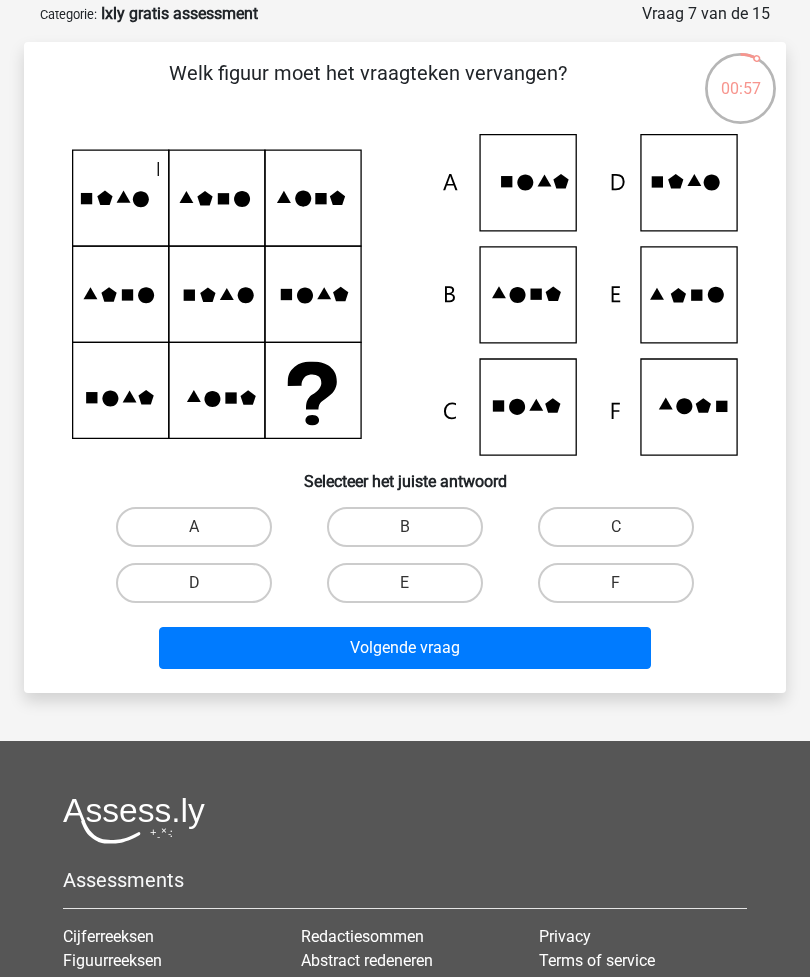 scroll, scrollTop: 98, scrollLeft: 0, axis: vertical 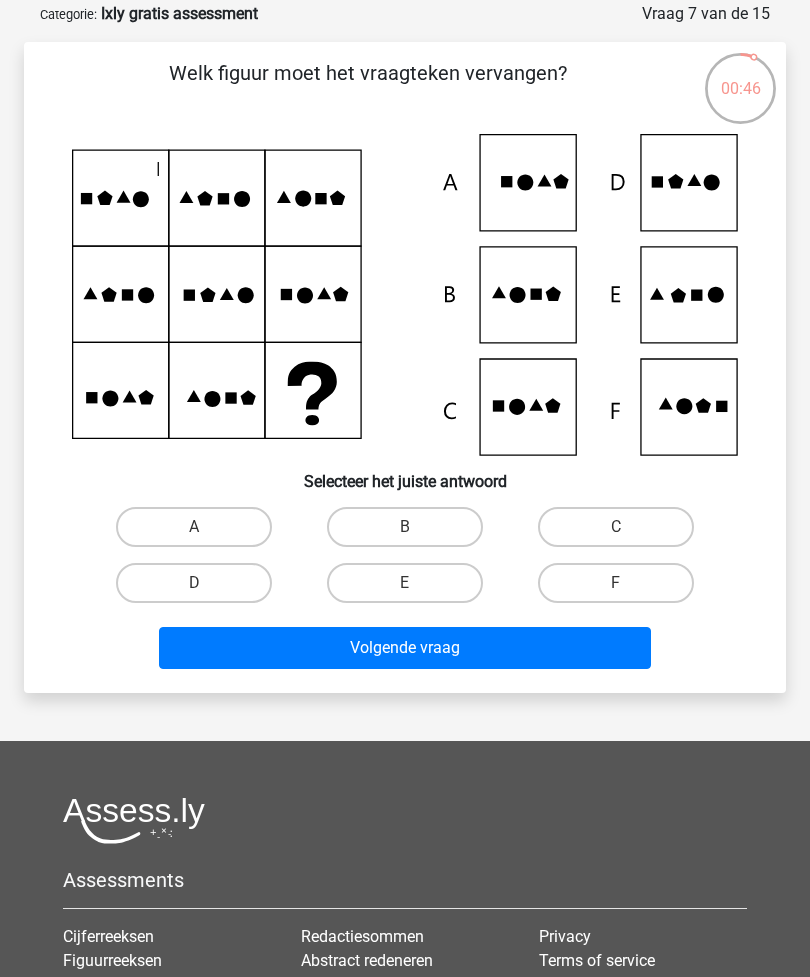 click on "E" at bounding box center (405, 583) 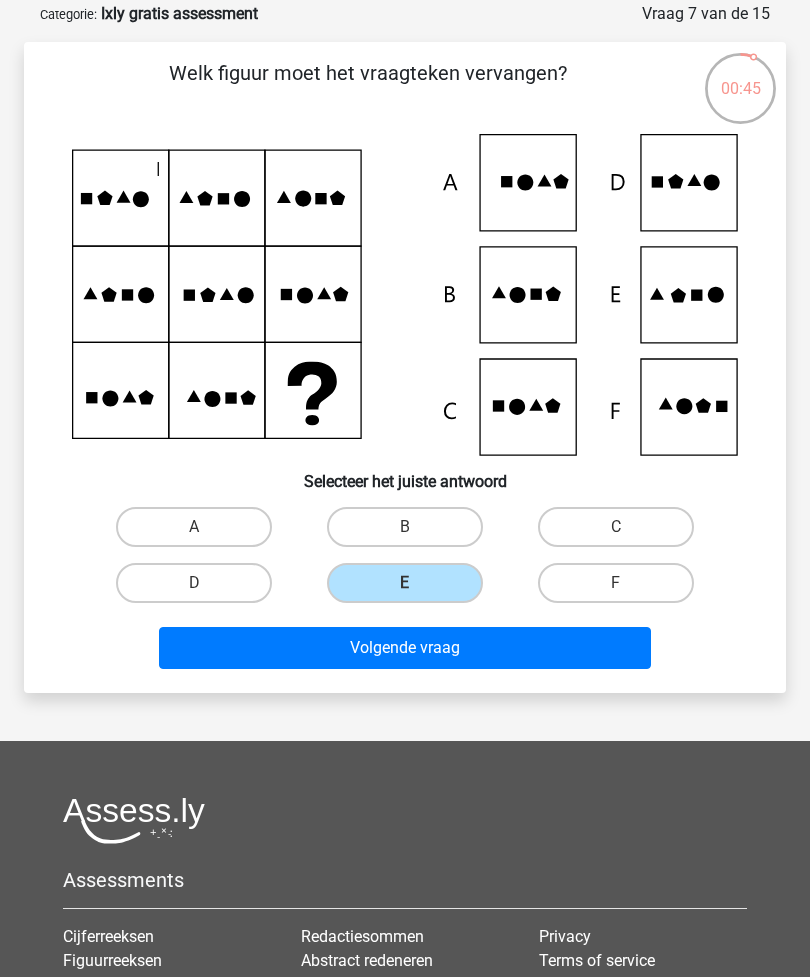 click on "Volgende vraag" at bounding box center [405, 648] 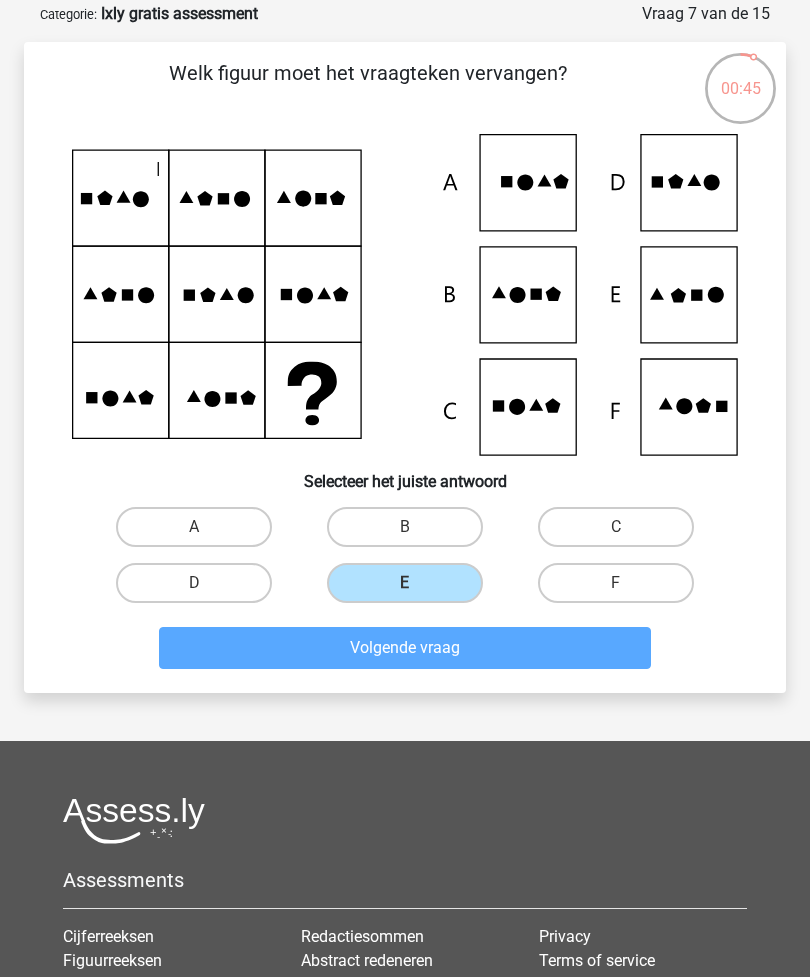 scroll, scrollTop: 28, scrollLeft: 0, axis: vertical 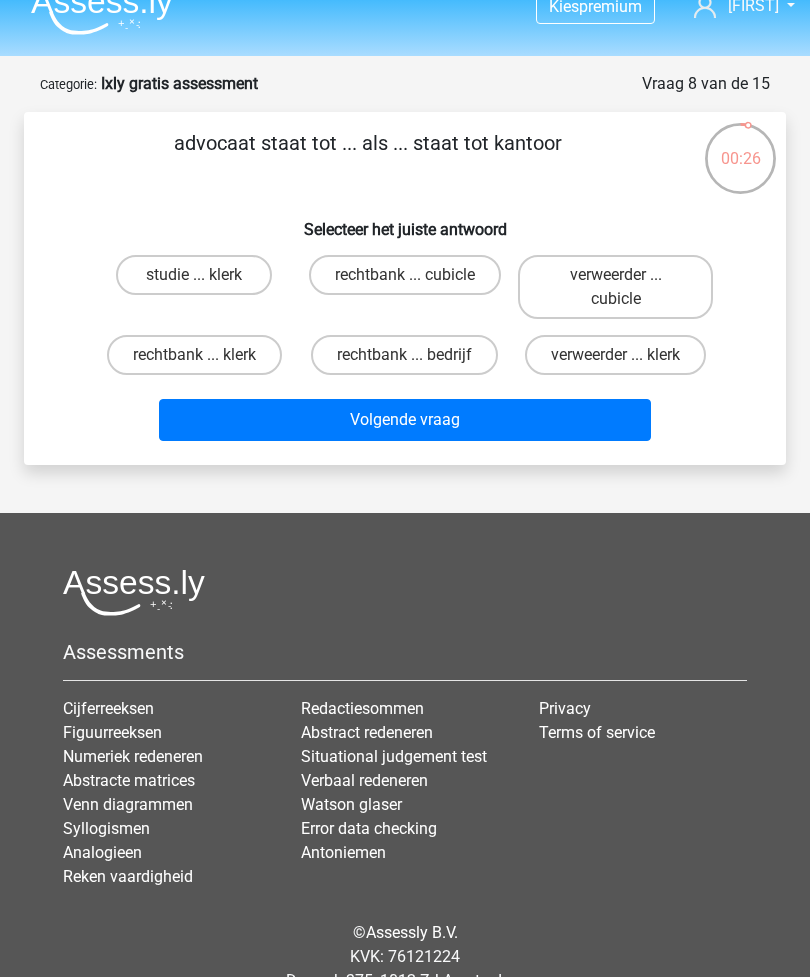 click on "rechtbank ... klerk" at bounding box center [194, 355] 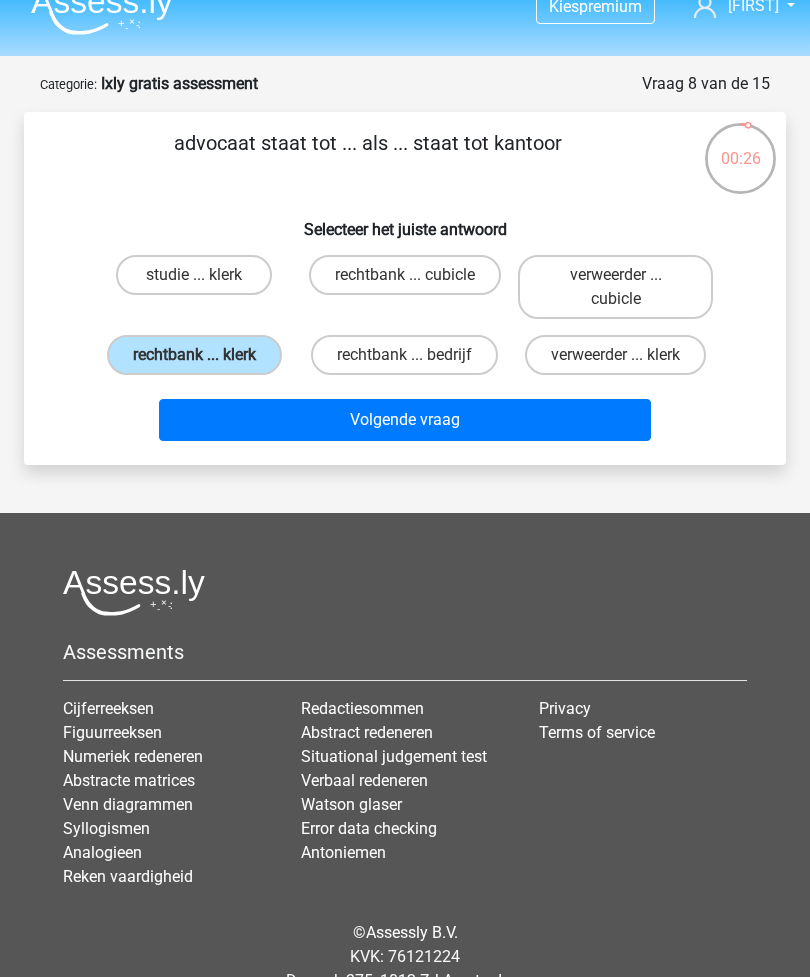 click on "Volgende vraag" at bounding box center [405, 420] 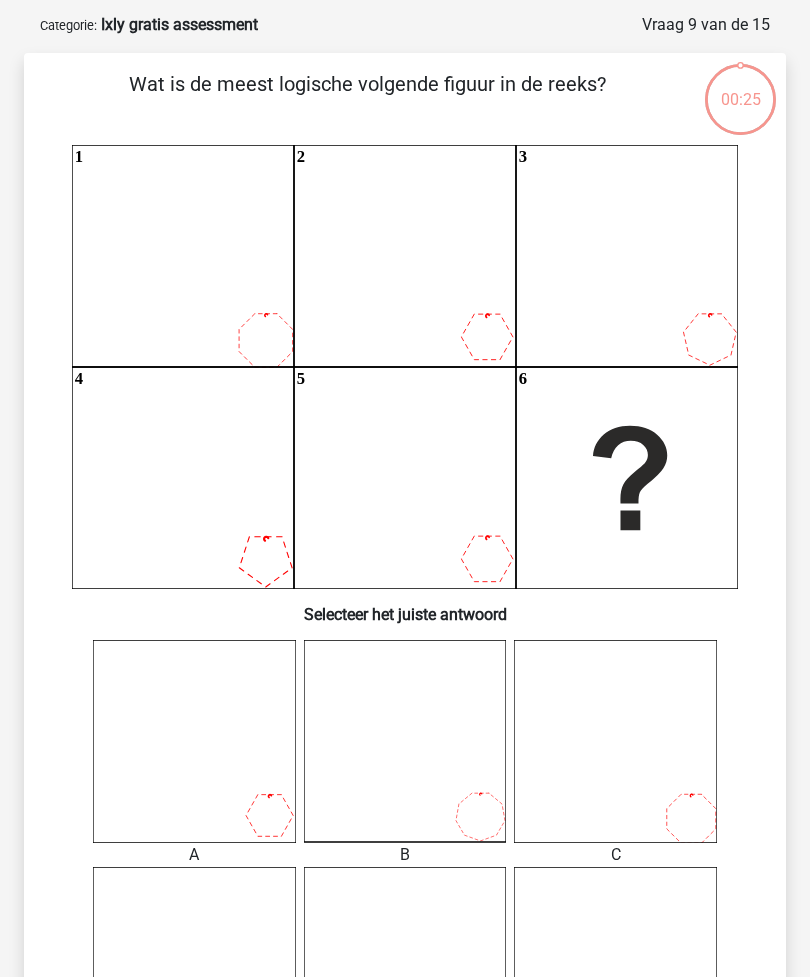 scroll, scrollTop: 100, scrollLeft: 0, axis: vertical 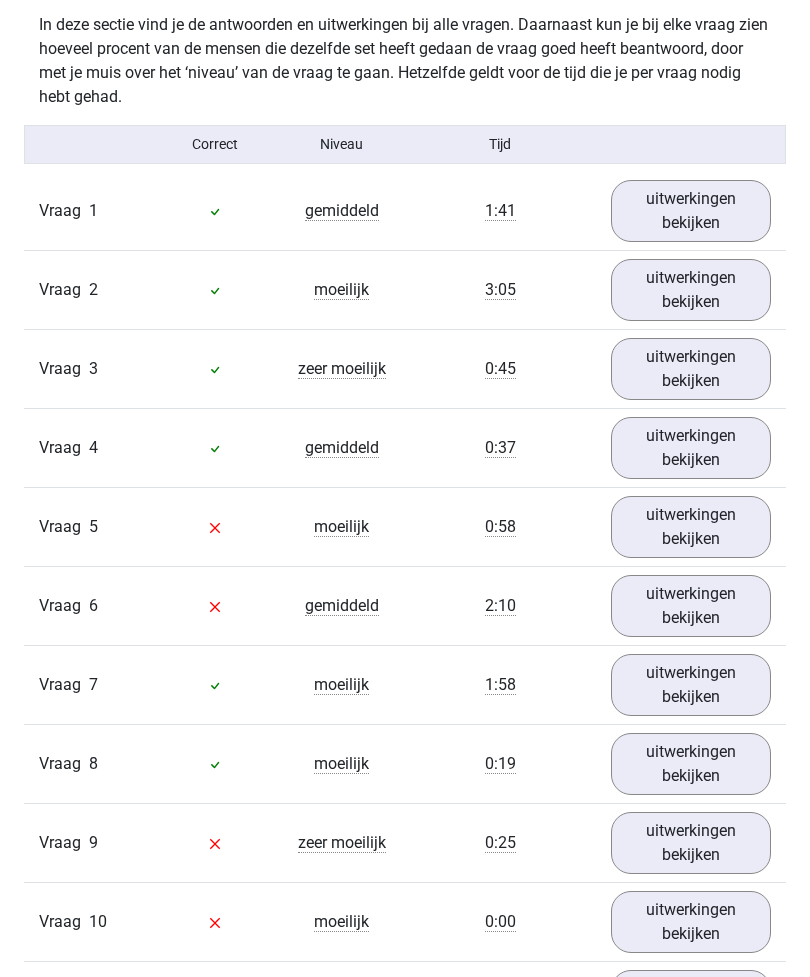 click on "uitwerkingen bekijken" at bounding box center [691, 212] 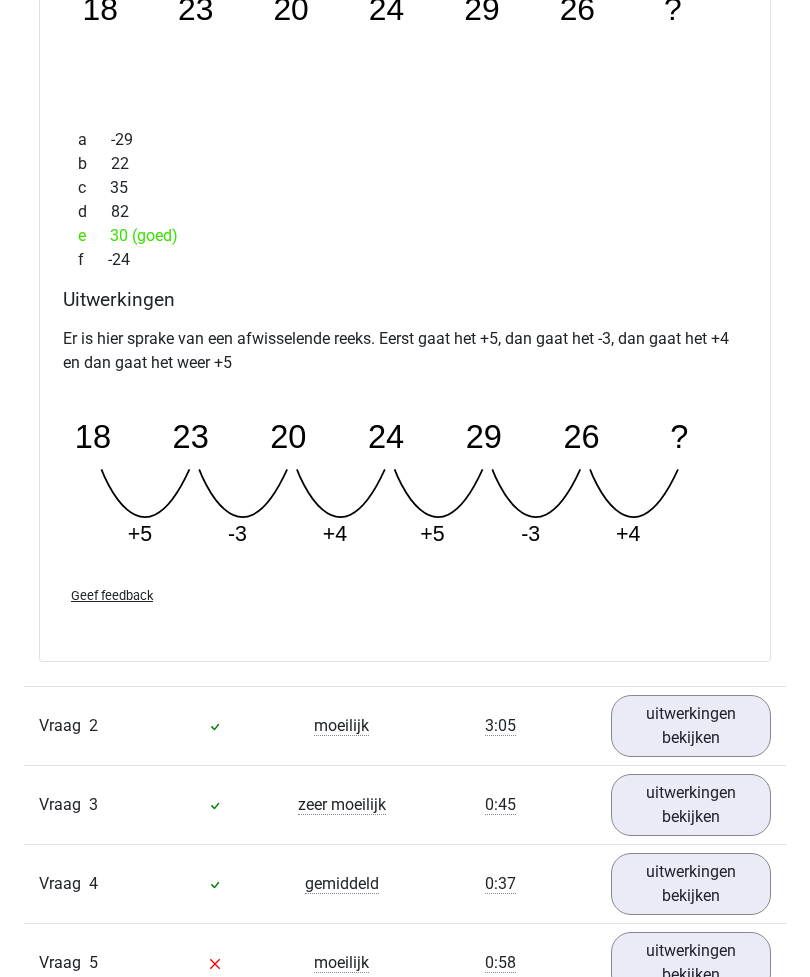 scroll, scrollTop: 2610, scrollLeft: 0, axis: vertical 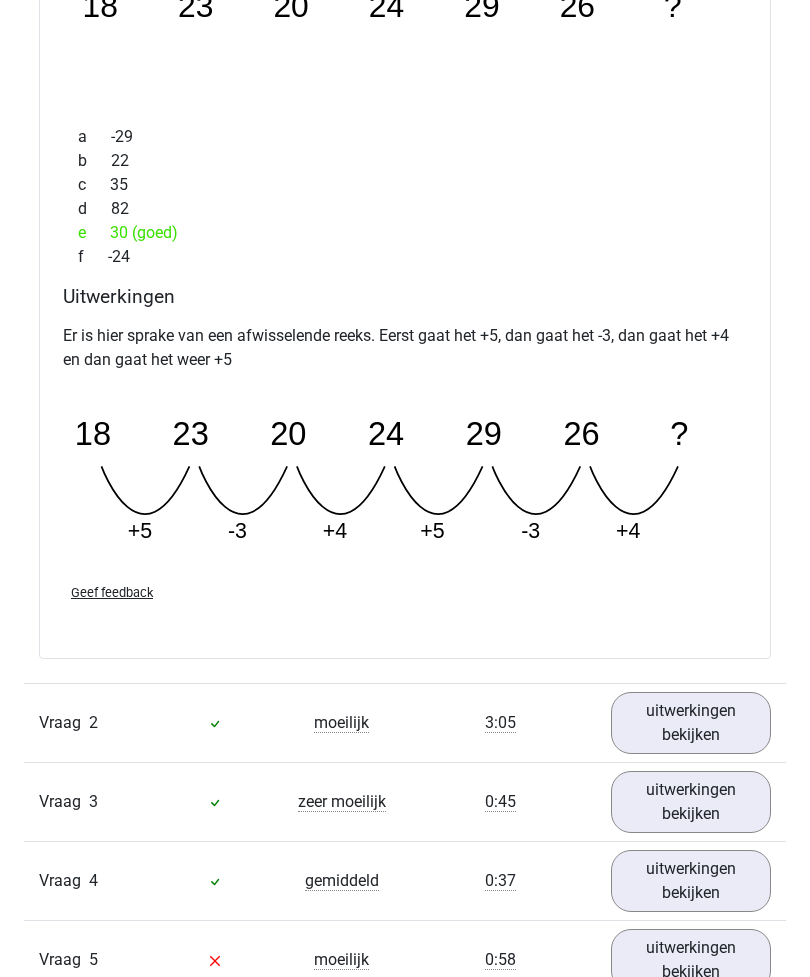 click on "uitwerkingen bekijken" at bounding box center [691, 723] 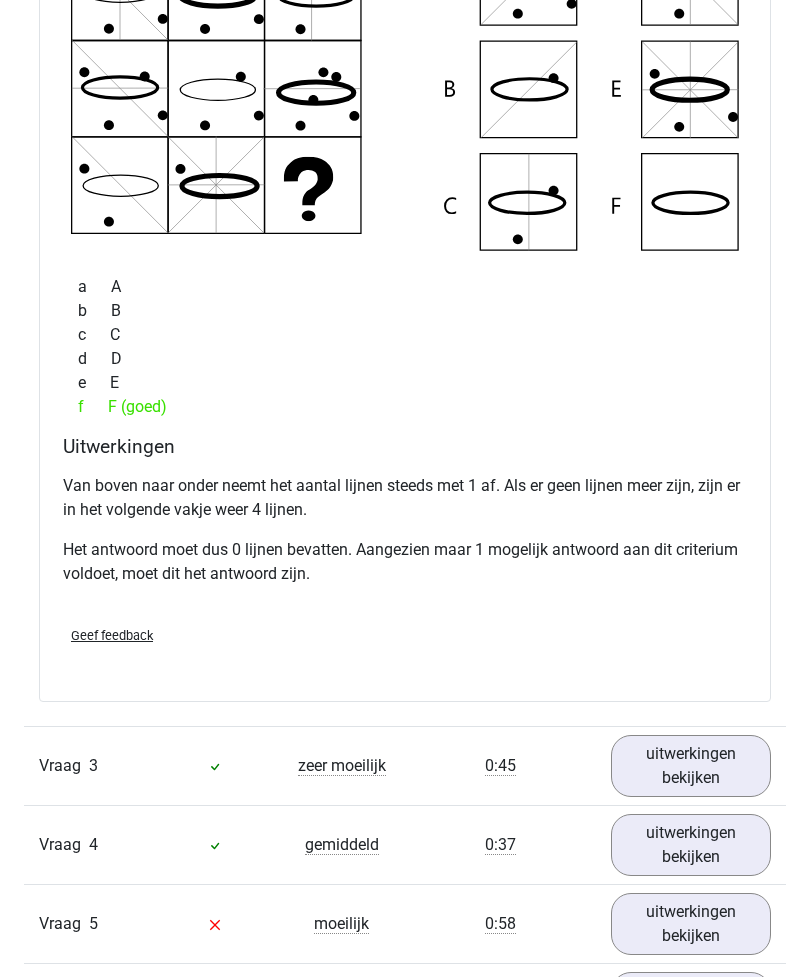 scroll, scrollTop: 3509, scrollLeft: 0, axis: vertical 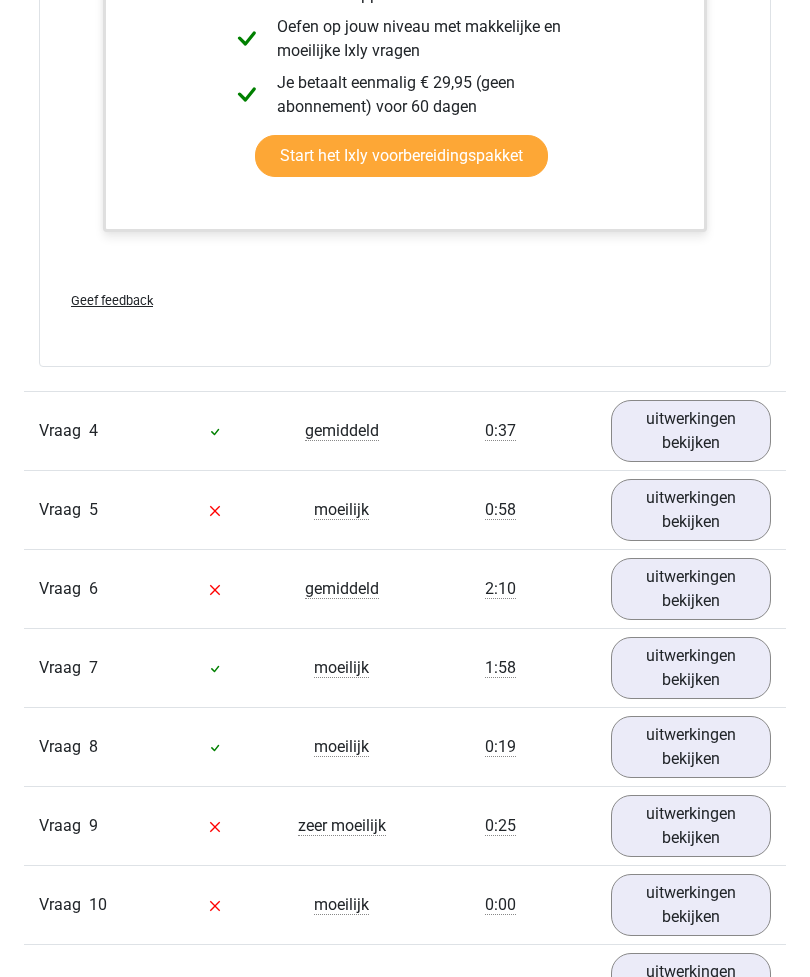 click on "uitwerkingen bekijken" at bounding box center (691, 432) 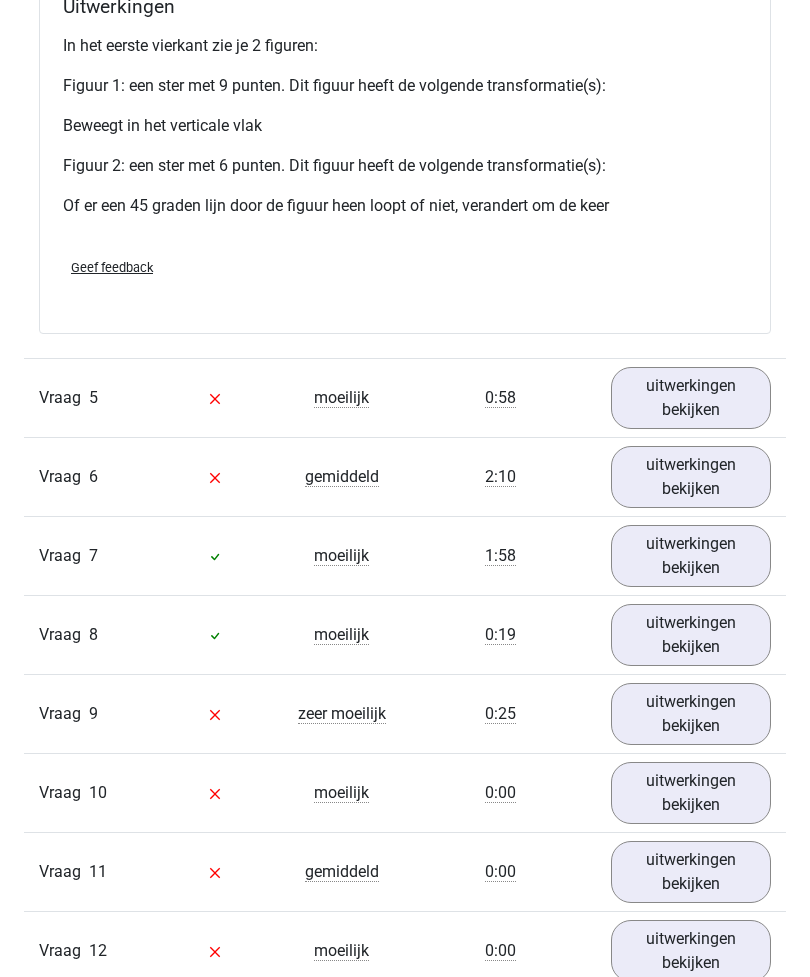 scroll, scrollTop: 6481, scrollLeft: 0, axis: vertical 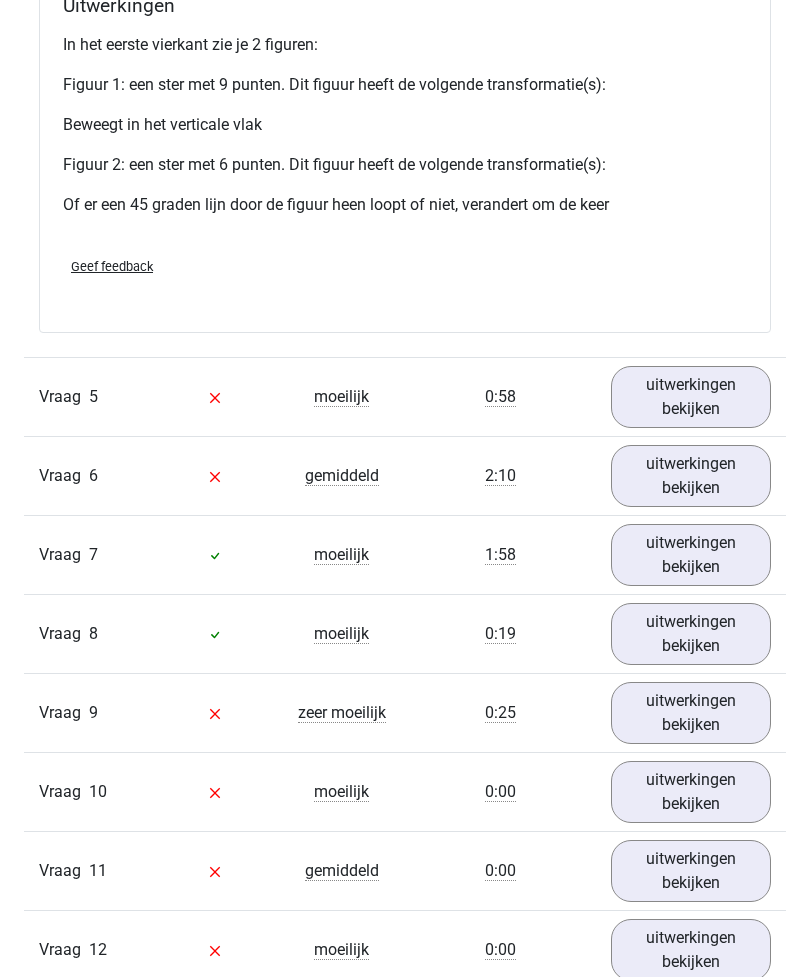 click on "uitwerkingen bekijken" at bounding box center (691, 398) 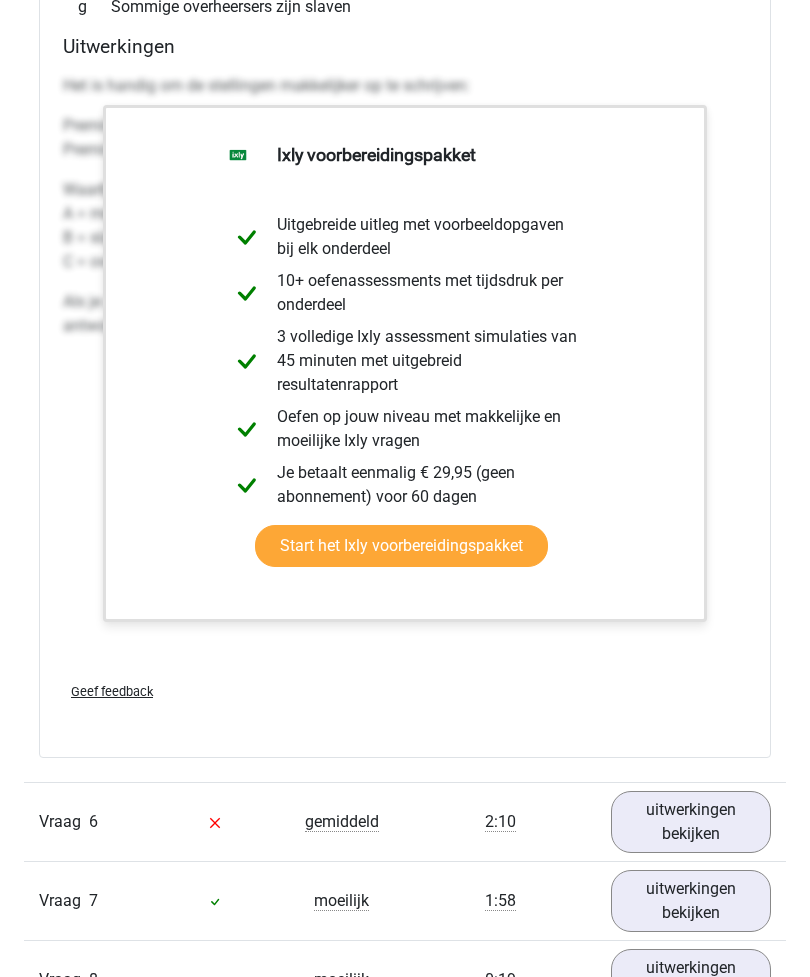 scroll, scrollTop: 7293, scrollLeft: 0, axis: vertical 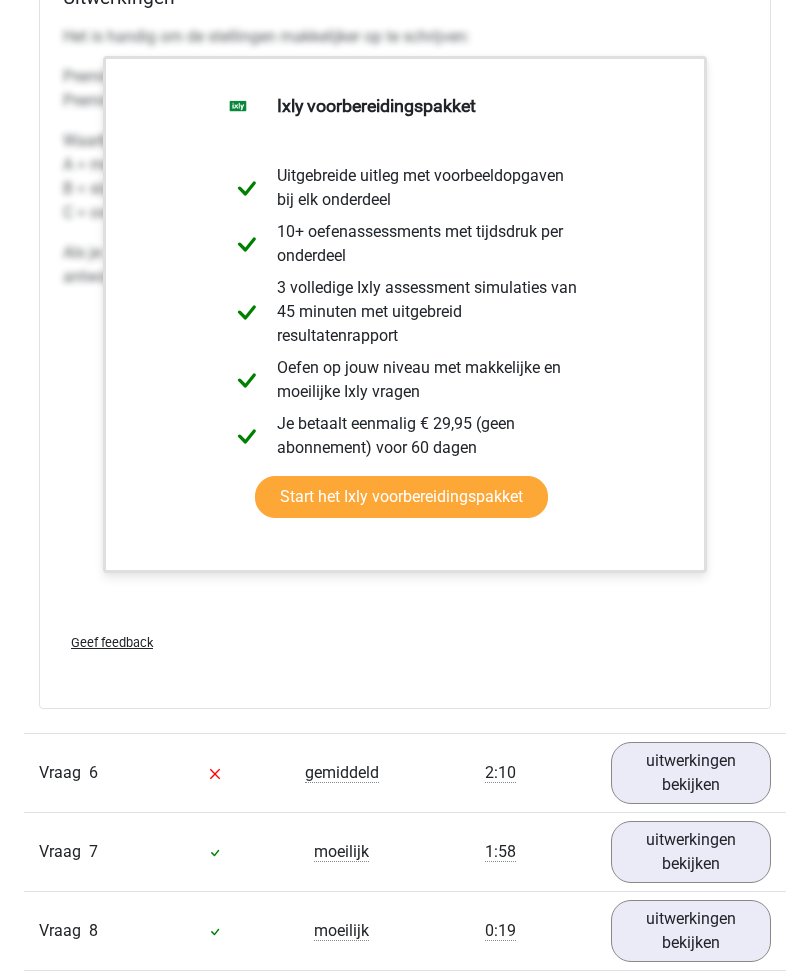 click on "uitwerkingen bekijken" at bounding box center (691, 773) 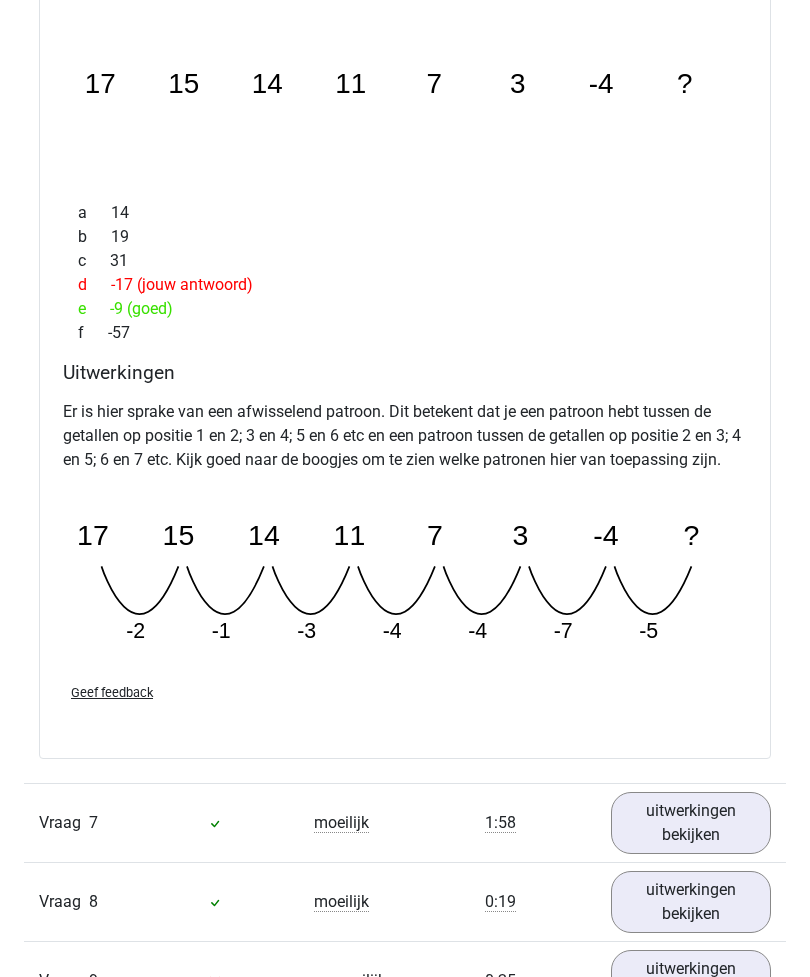 scroll, scrollTop: 8166, scrollLeft: 0, axis: vertical 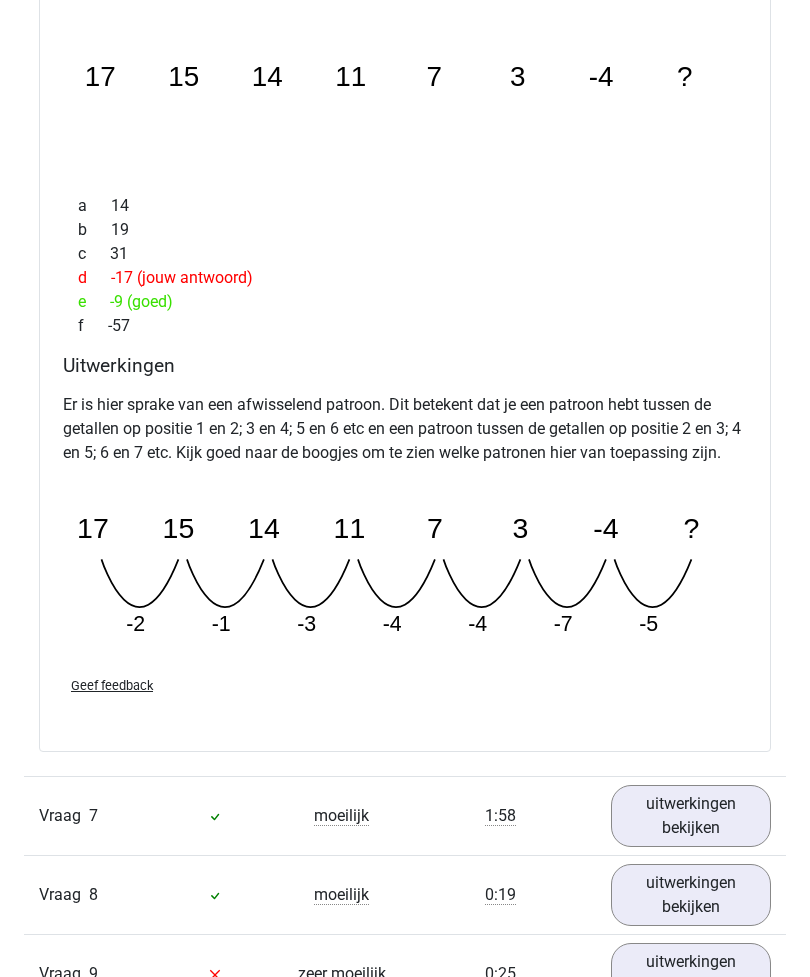 click on "uitwerkingen bekijken" at bounding box center (691, 817) 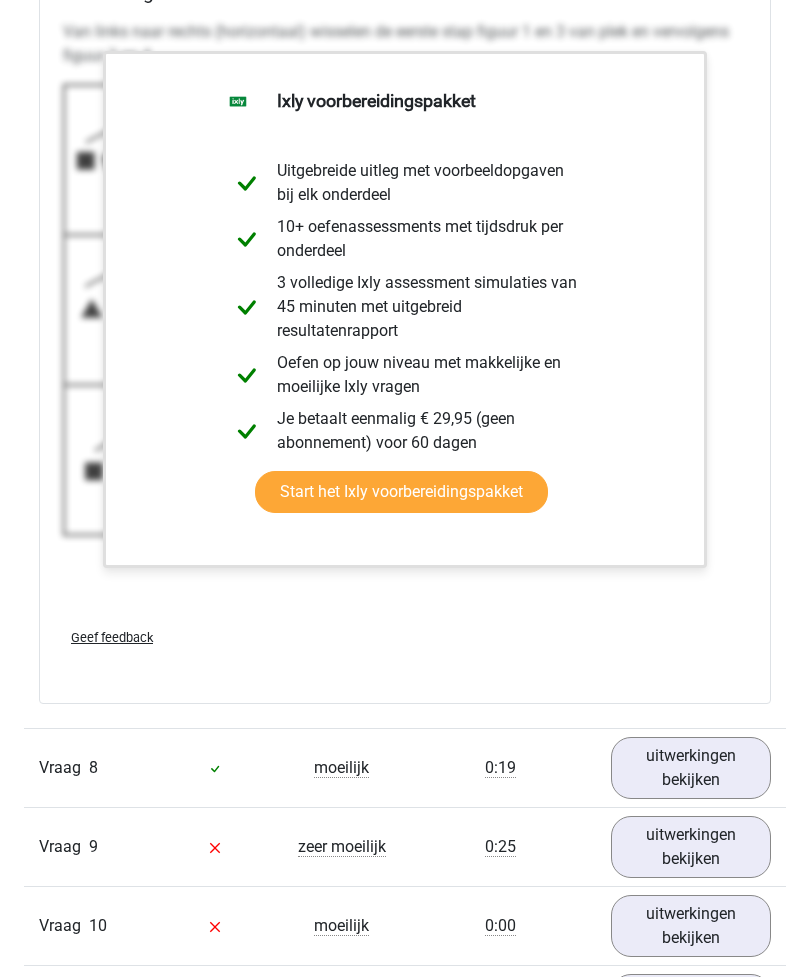 scroll, scrollTop: 9614, scrollLeft: 0, axis: vertical 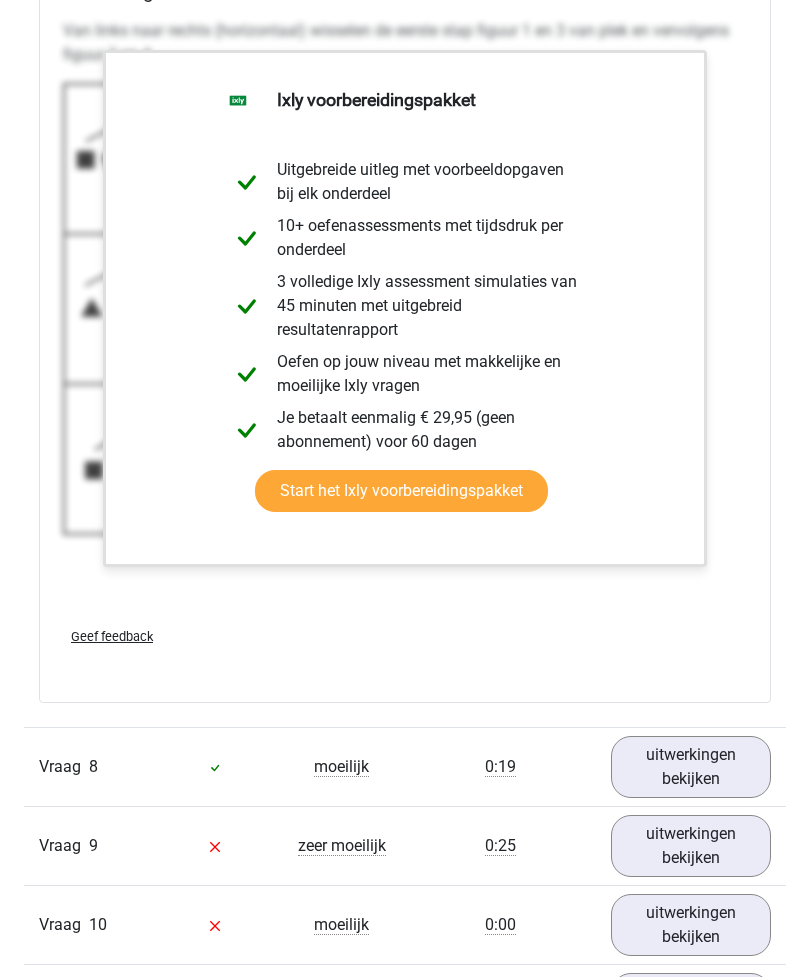 click on "uitwerkingen bekijken" at bounding box center [691, 767] 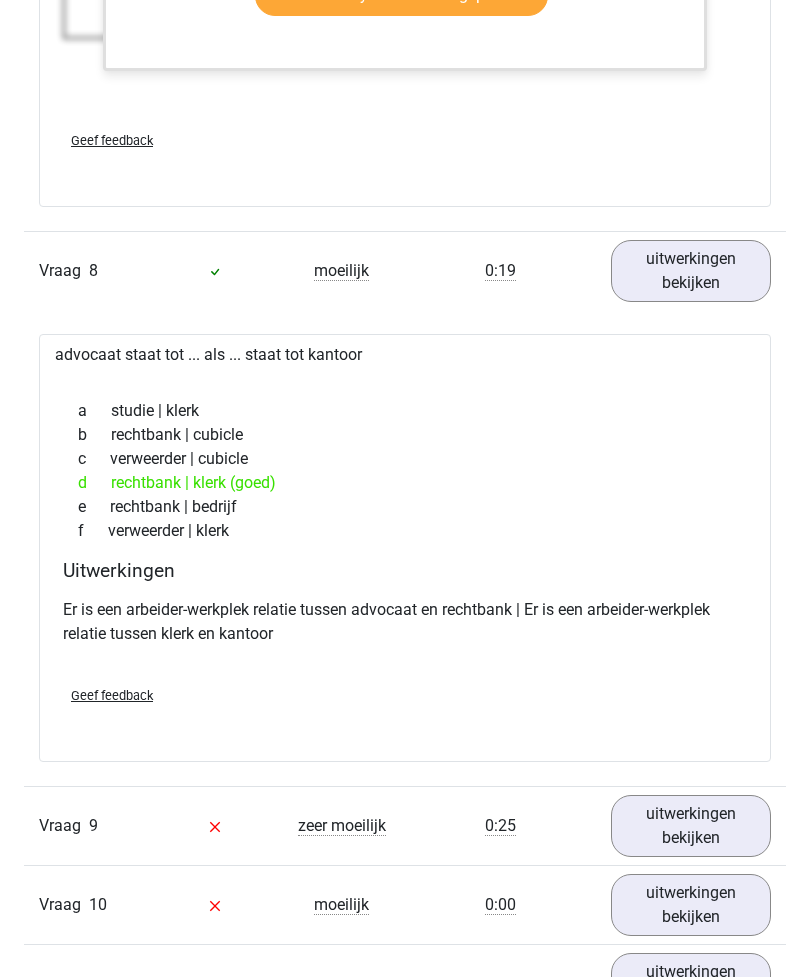 scroll, scrollTop: 10143, scrollLeft: 1, axis: both 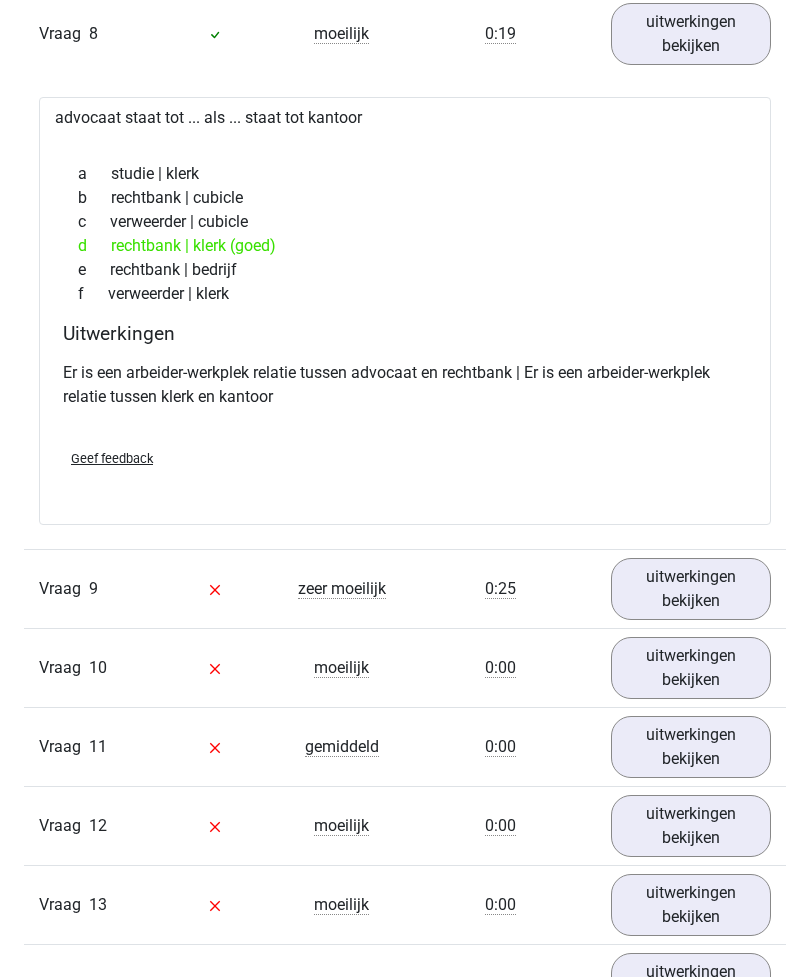 click on "uitwerkingen bekijken" at bounding box center [691, 589] 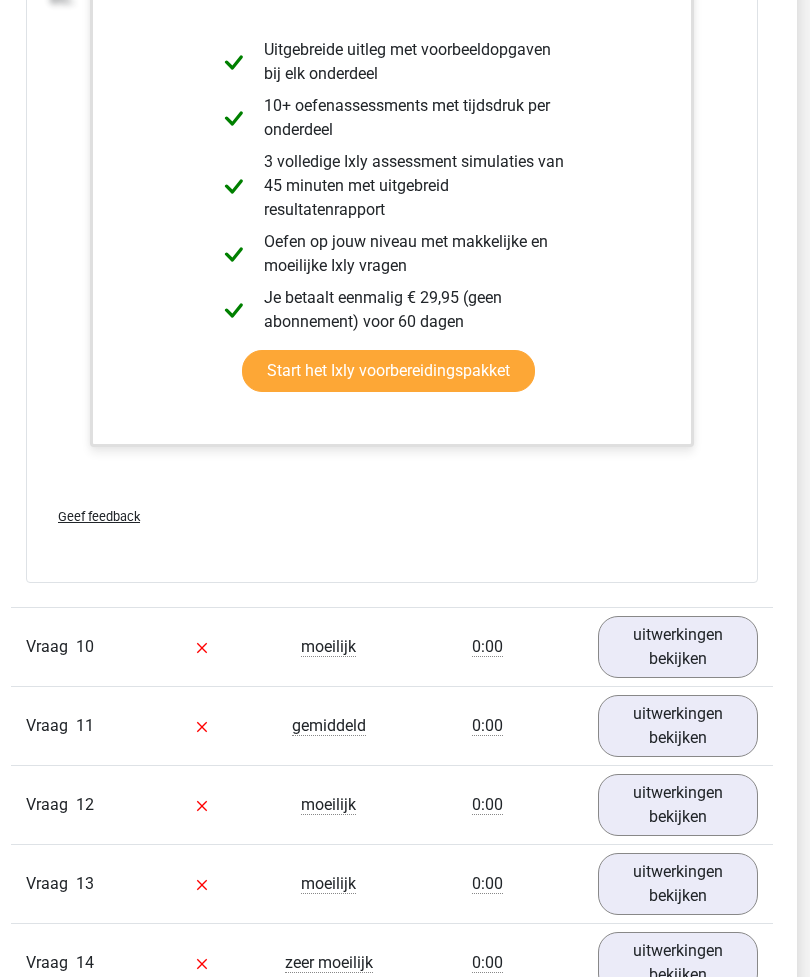 scroll, scrollTop: 12202, scrollLeft: 13, axis: both 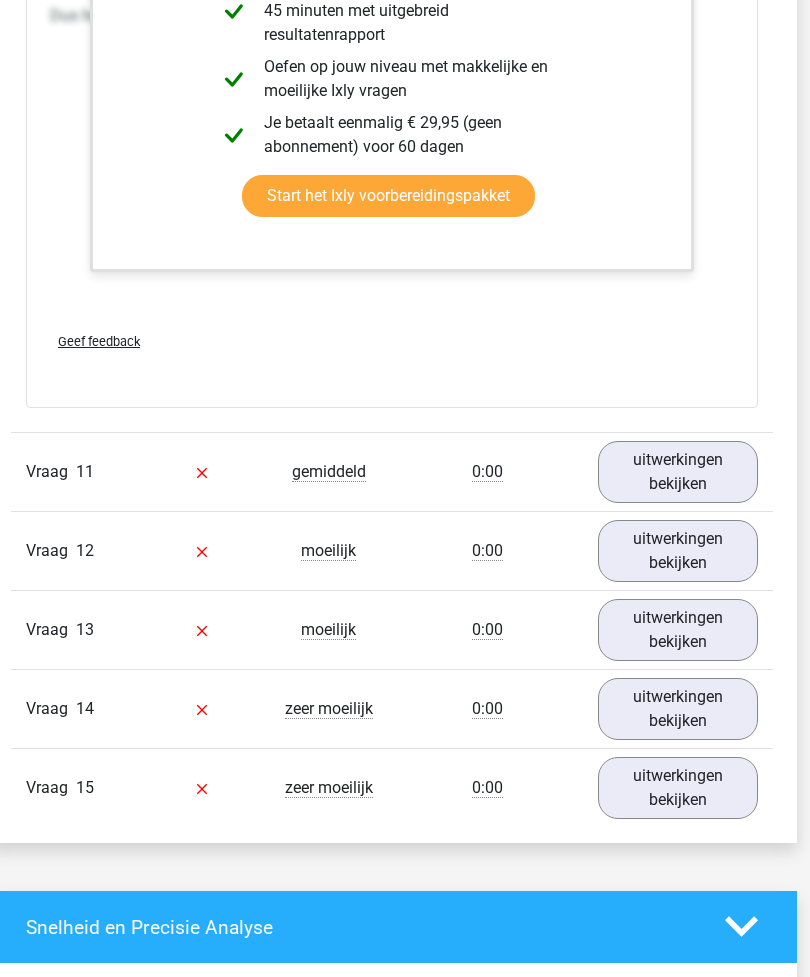click on "uitwerkingen bekijken" at bounding box center (678, 473) 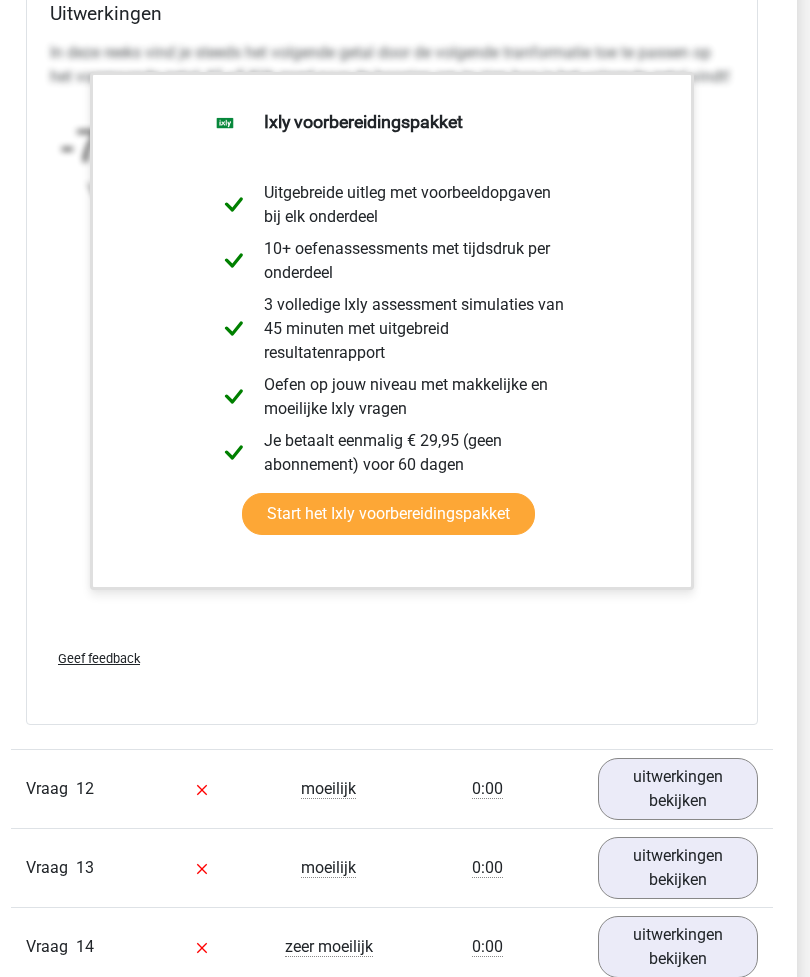 scroll, scrollTop: 14490, scrollLeft: 13, axis: both 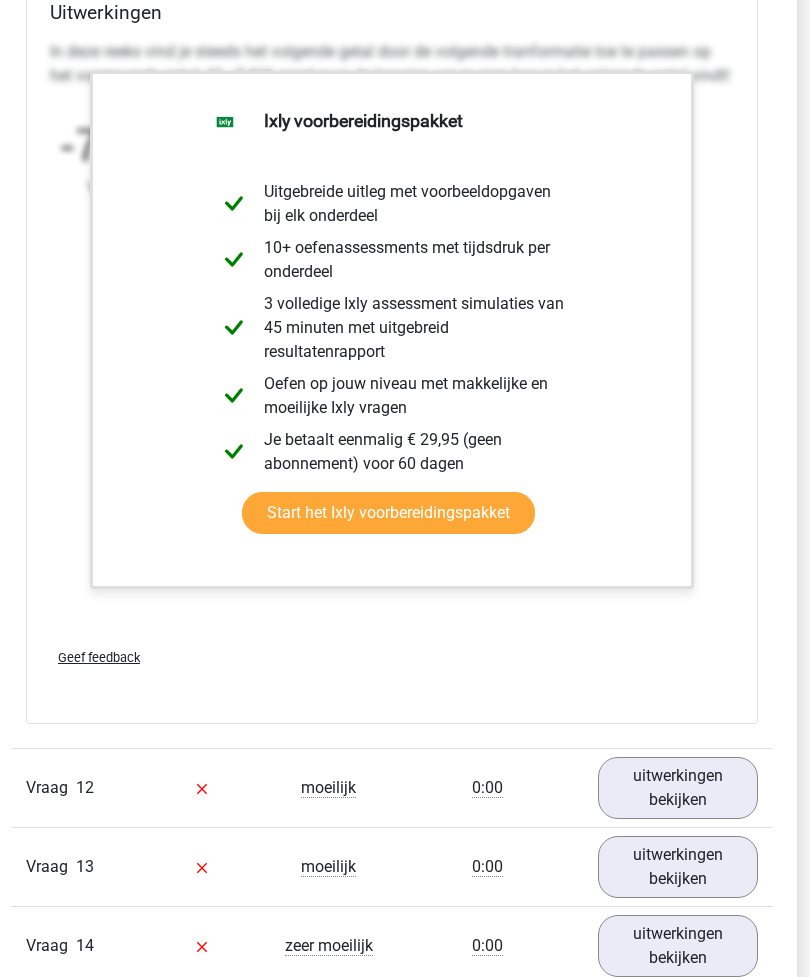 click on "uitwerkingen bekijken" at bounding box center [678, 788] 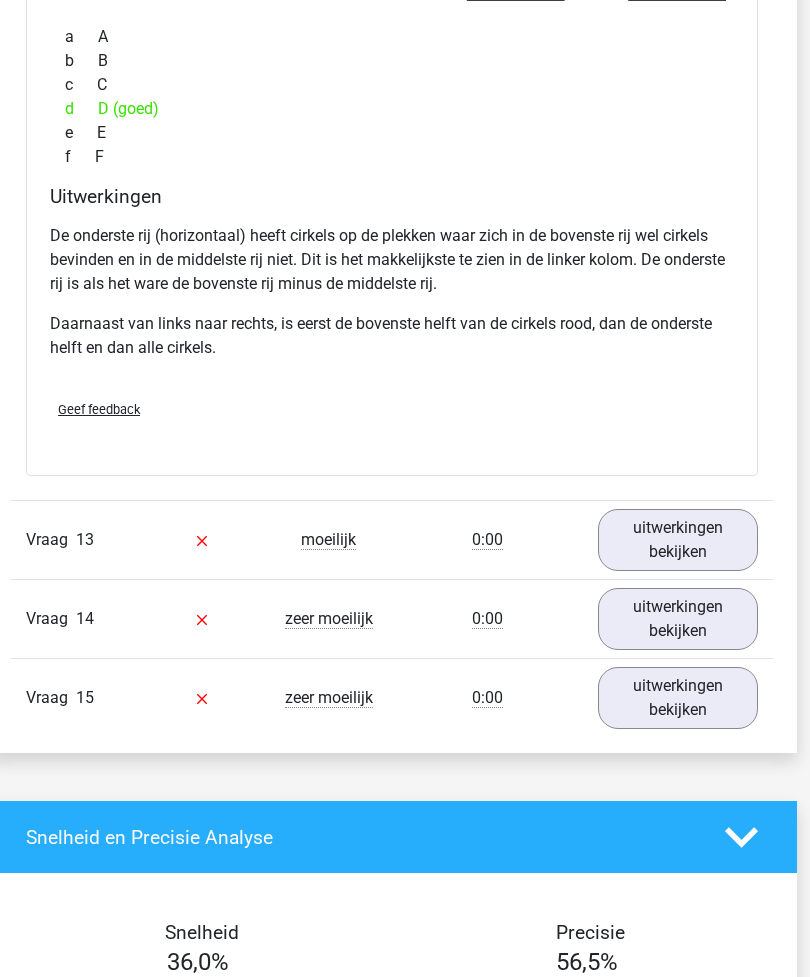 scroll, scrollTop: 15746, scrollLeft: 13, axis: both 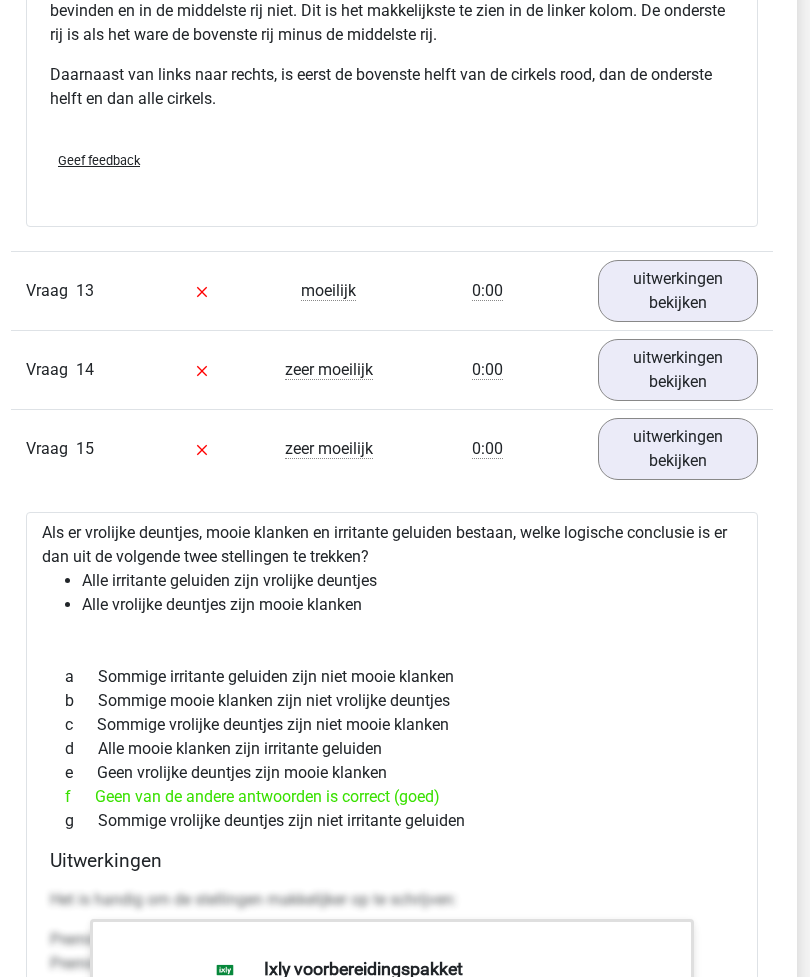 click on "uitwerkingen bekijken" at bounding box center (678, 370) 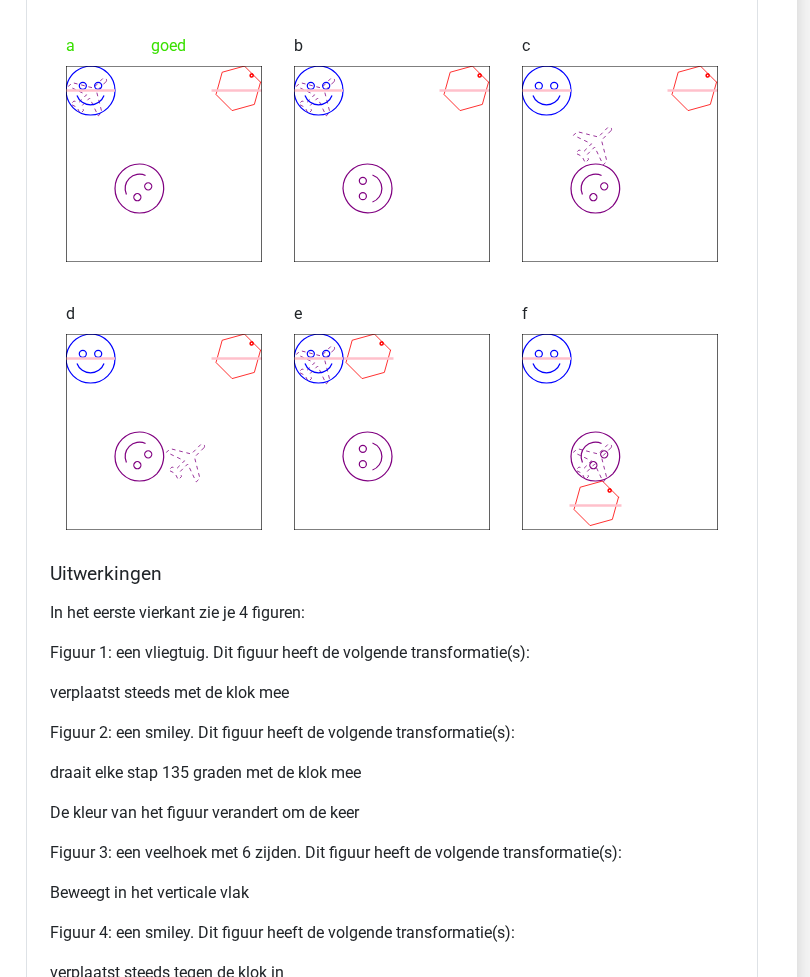 scroll, scrollTop: 16927, scrollLeft: 12, axis: both 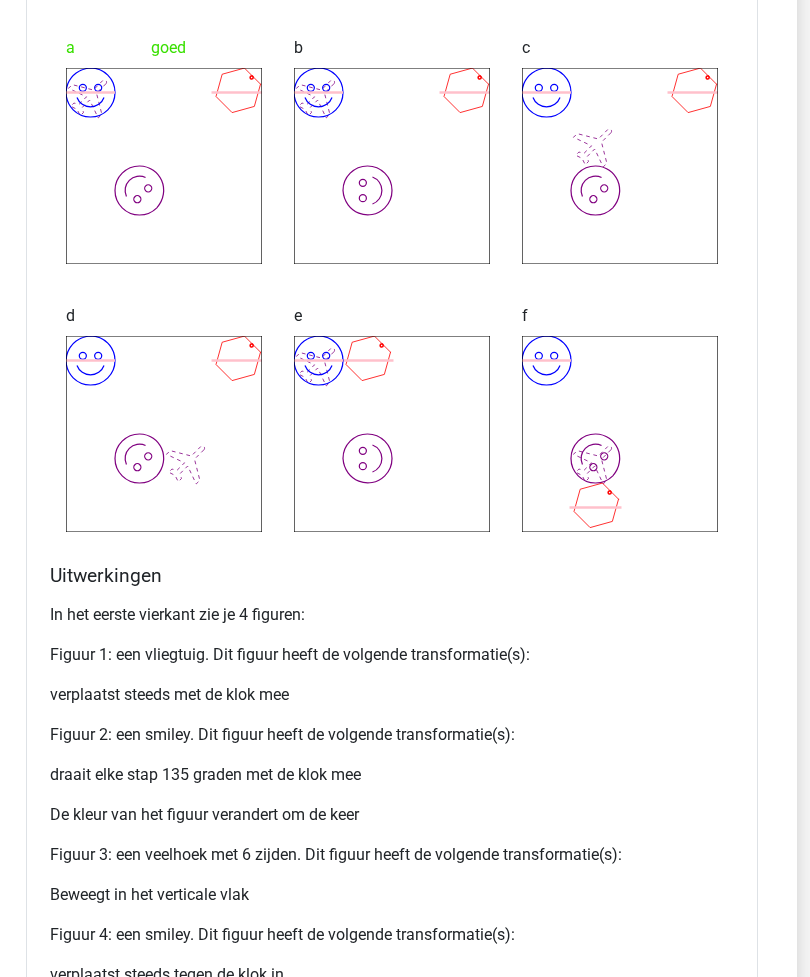 click on "draait elke stap 135 graden met de klok mee" at bounding box center [393, 775] 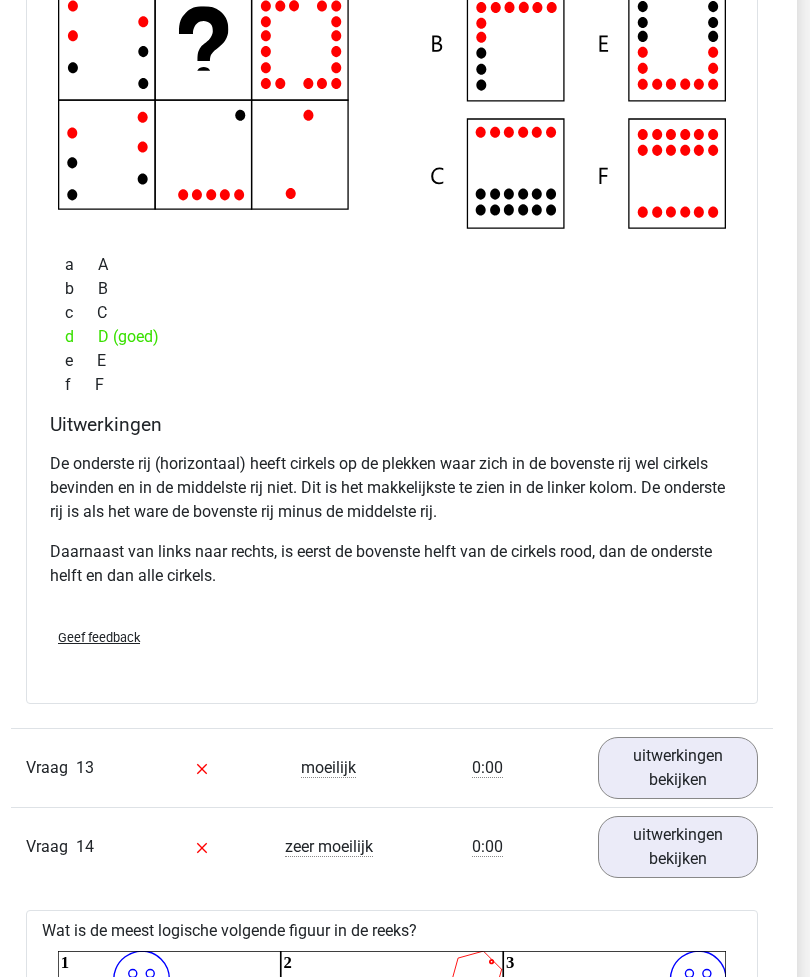 scroll, scrollTop: 15517, scrollLeft: 13, axis: both 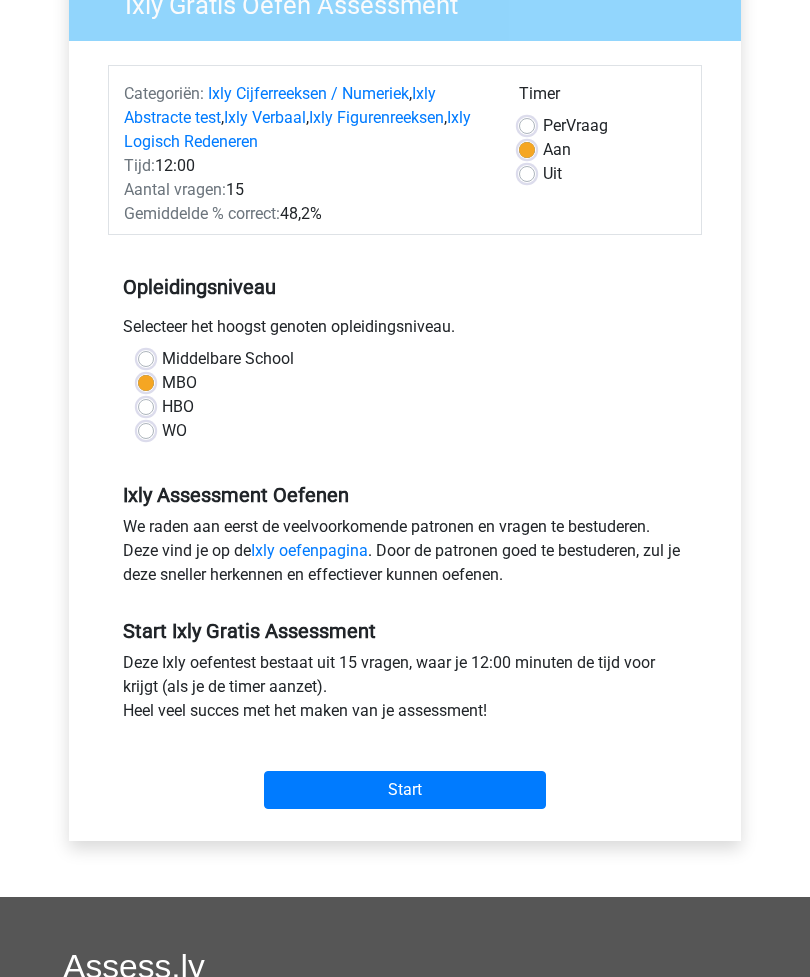 click on "Ixly
oefenpagina" at bounding box center (309, 550) 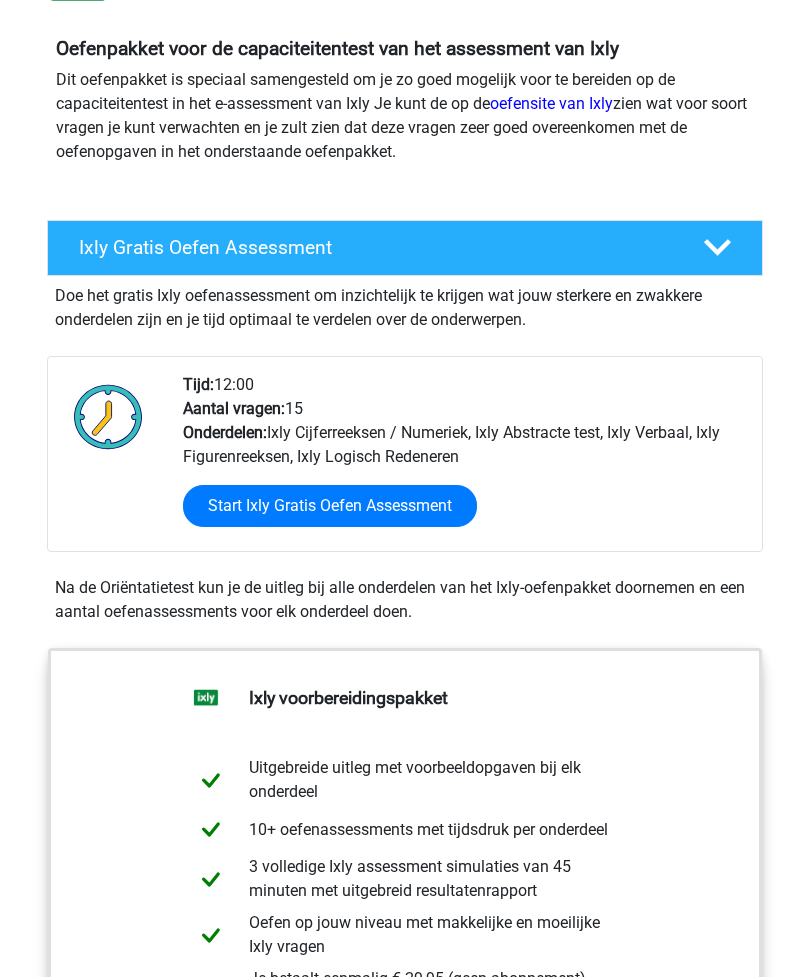 scroll, scrollTop: 0, scrollLeft: 0, axis: both 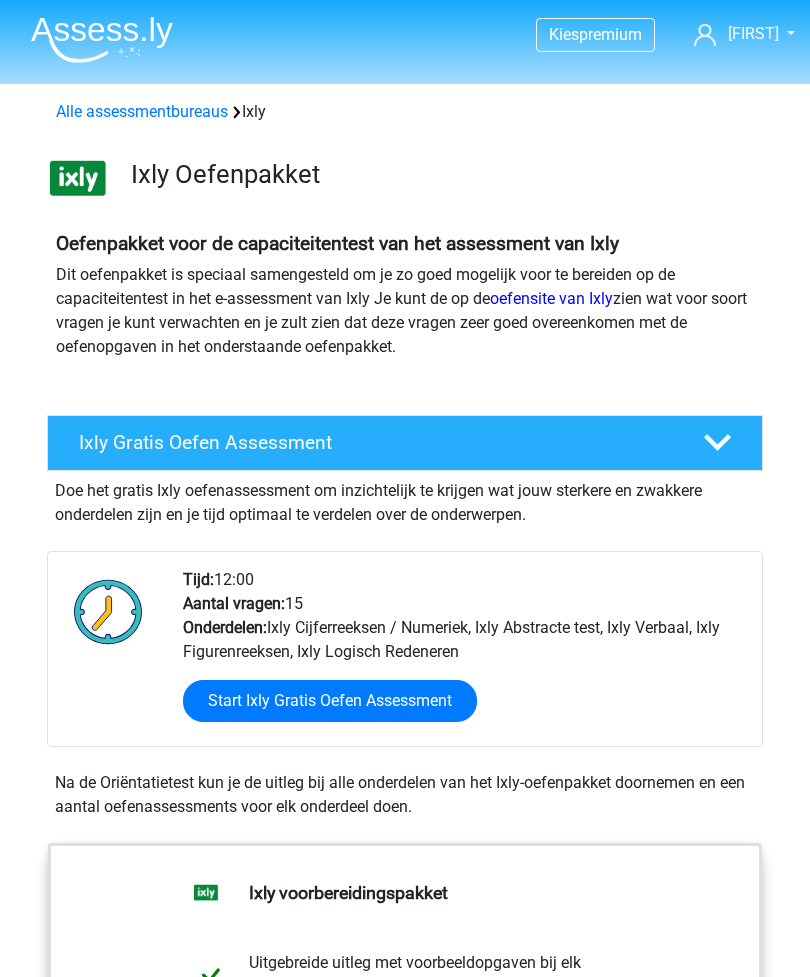 click on "oefensite van Ixly" at bounding box center (551, 298) 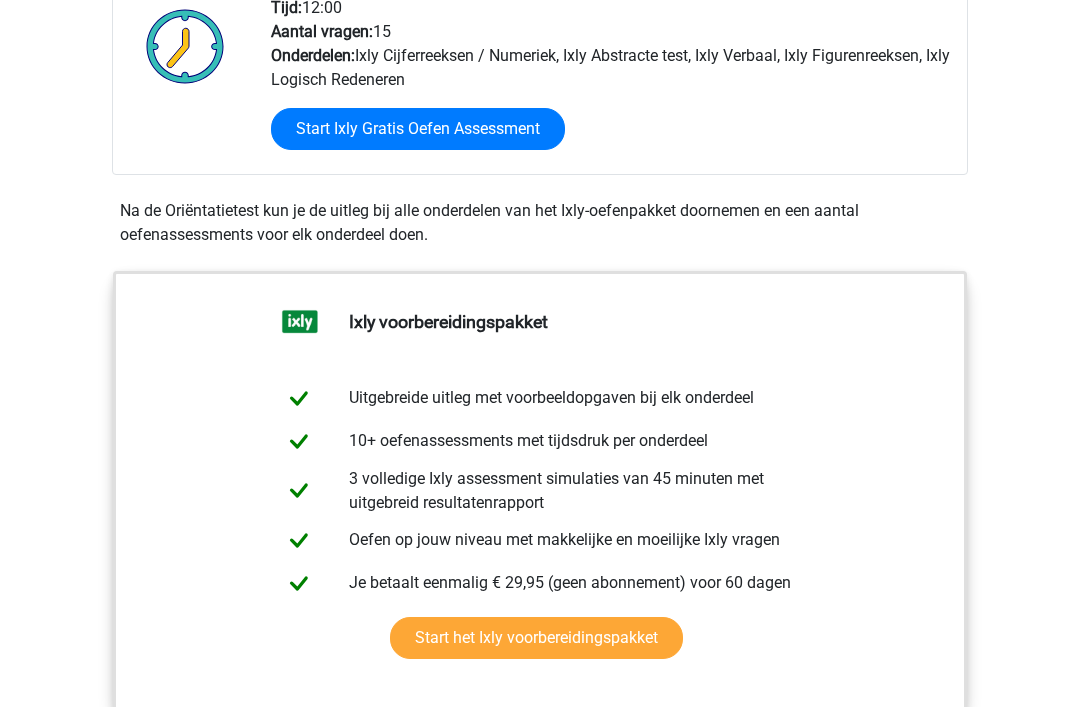 scroll, scrollTop: 559, scrollLeft: 0, axis: vertical 